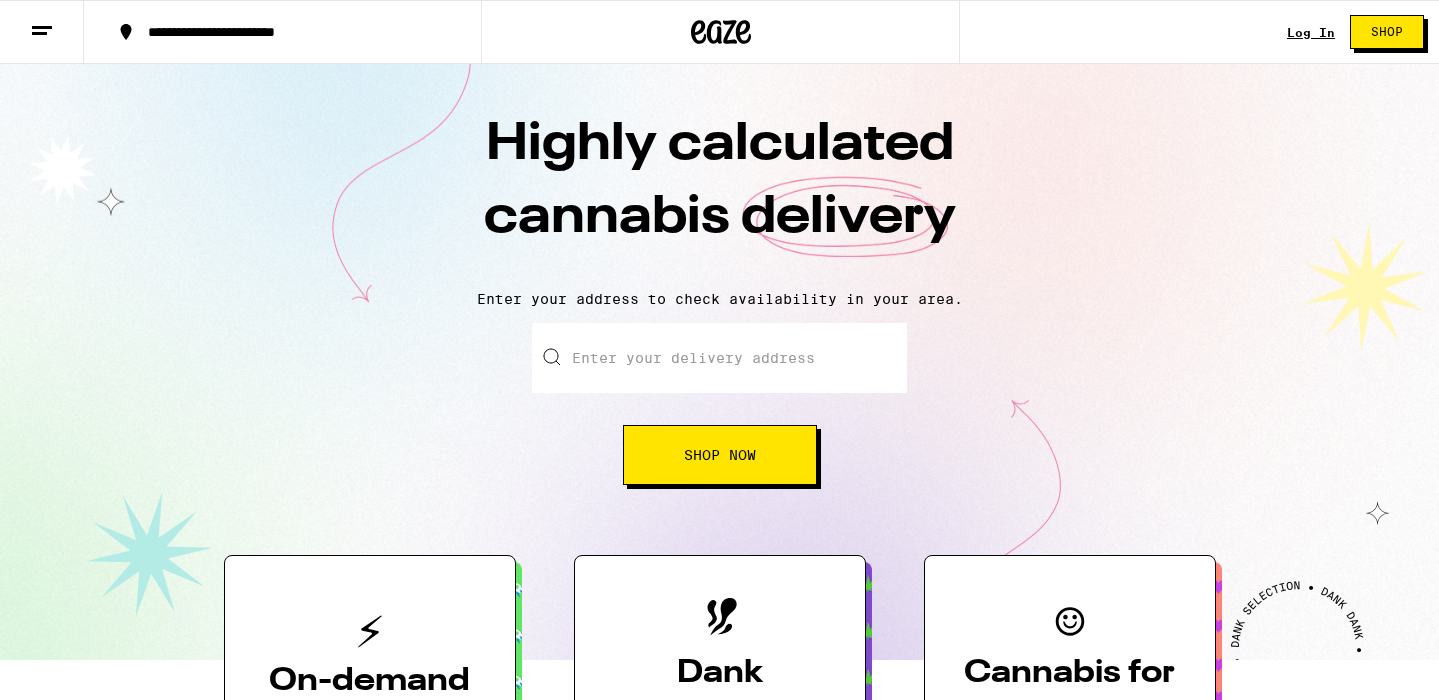 scroll, scrollTop: 0, scrollLeft: 0, axis: both 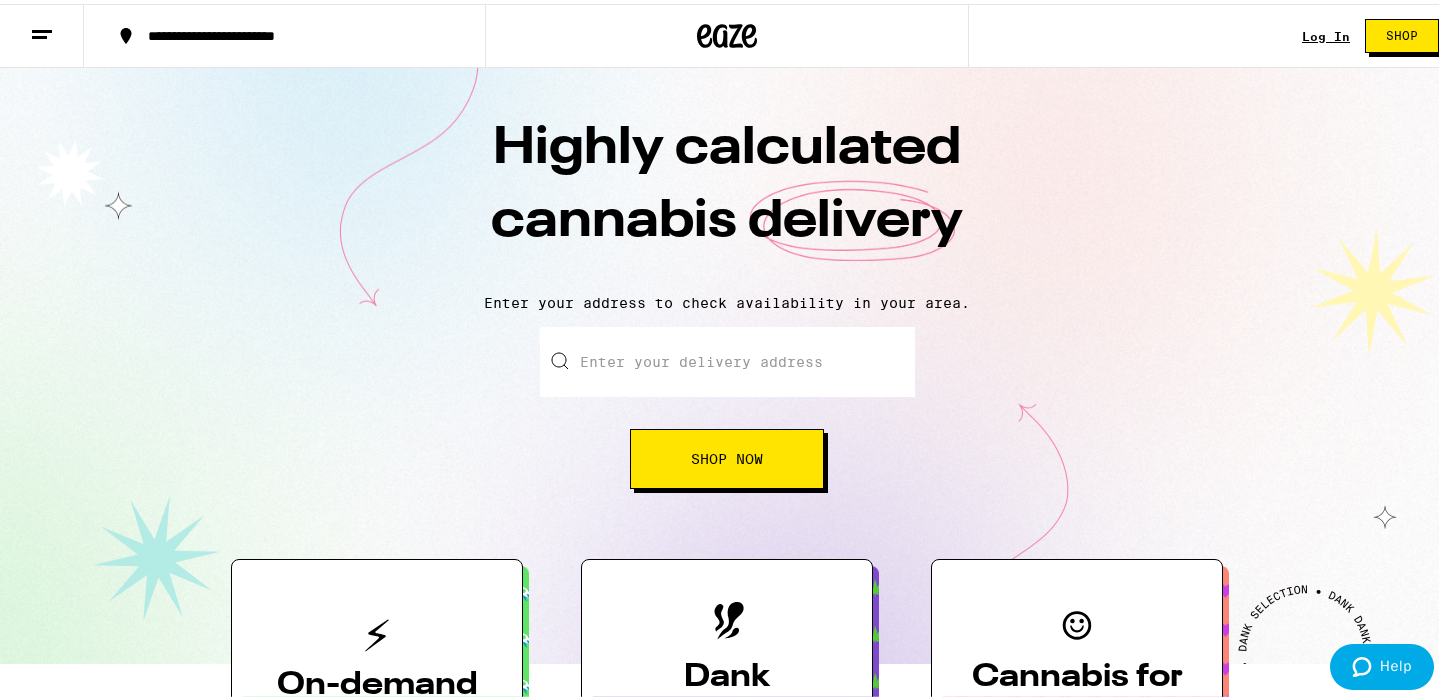 click on "Log In" at bounding box center (1326, 32) 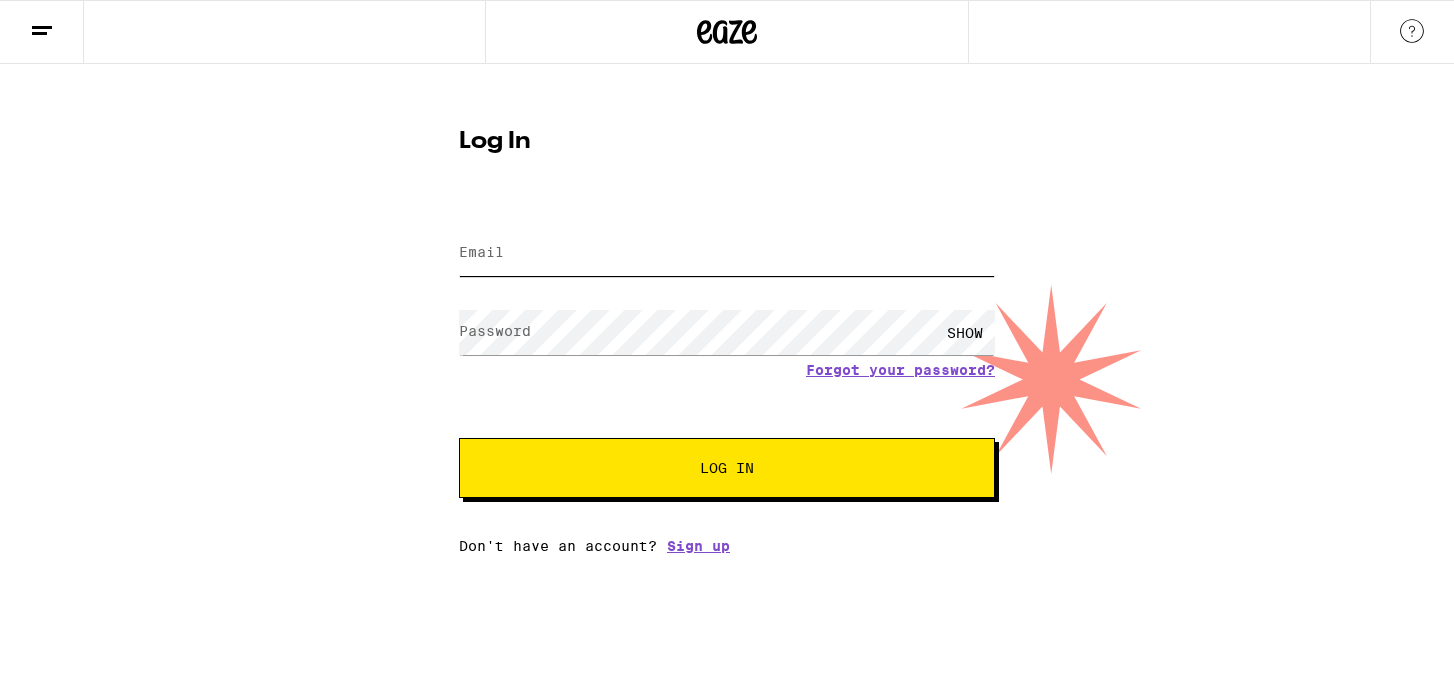 click on "Email" at bounding box center [727, 253] 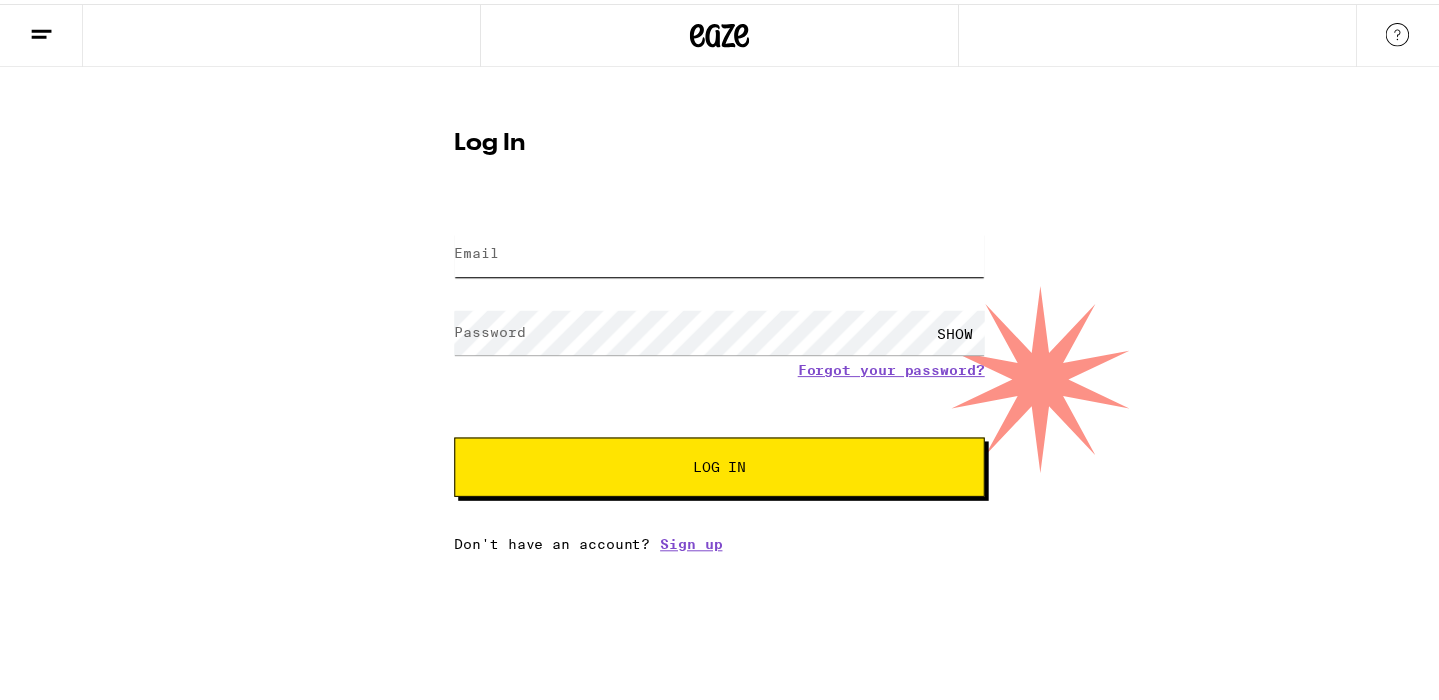 scroll, scrollTop: 0, scrollLeft: 0, axis: both 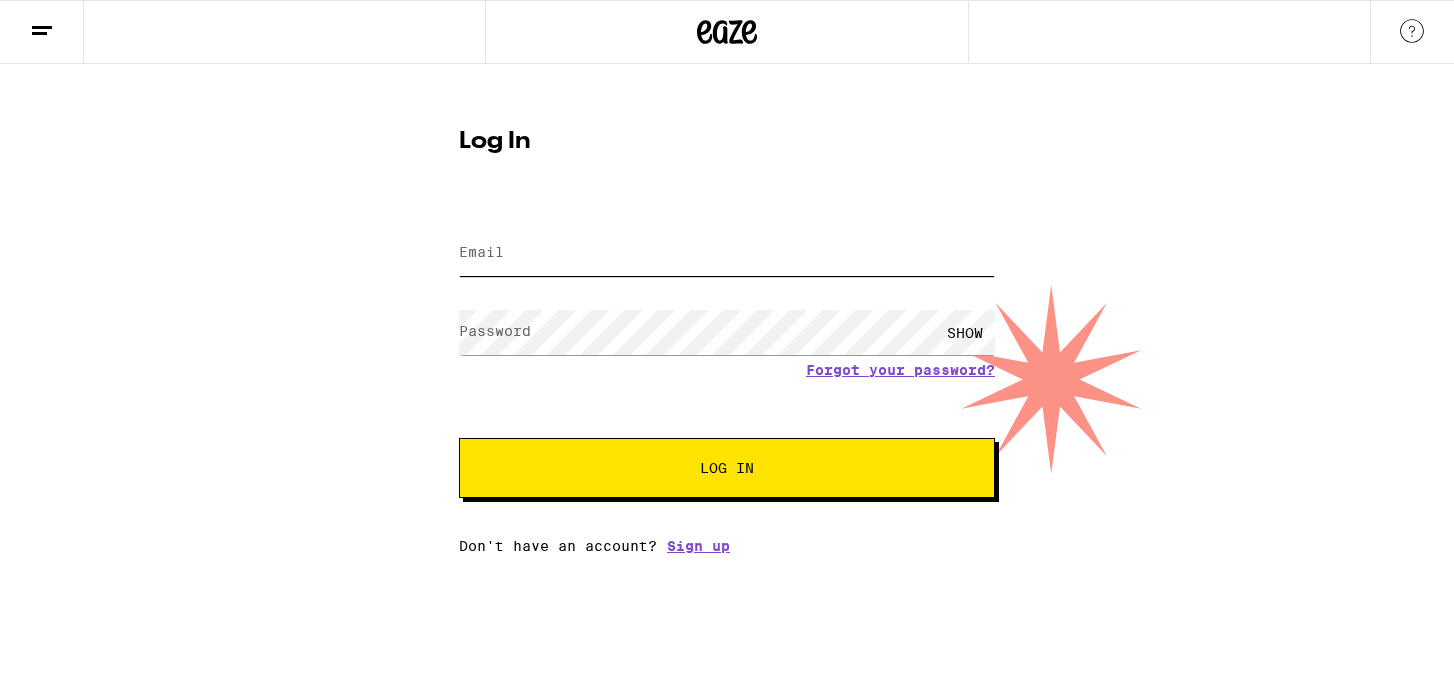 type on "[USERNAME]@[EXAMPLE.COM]" 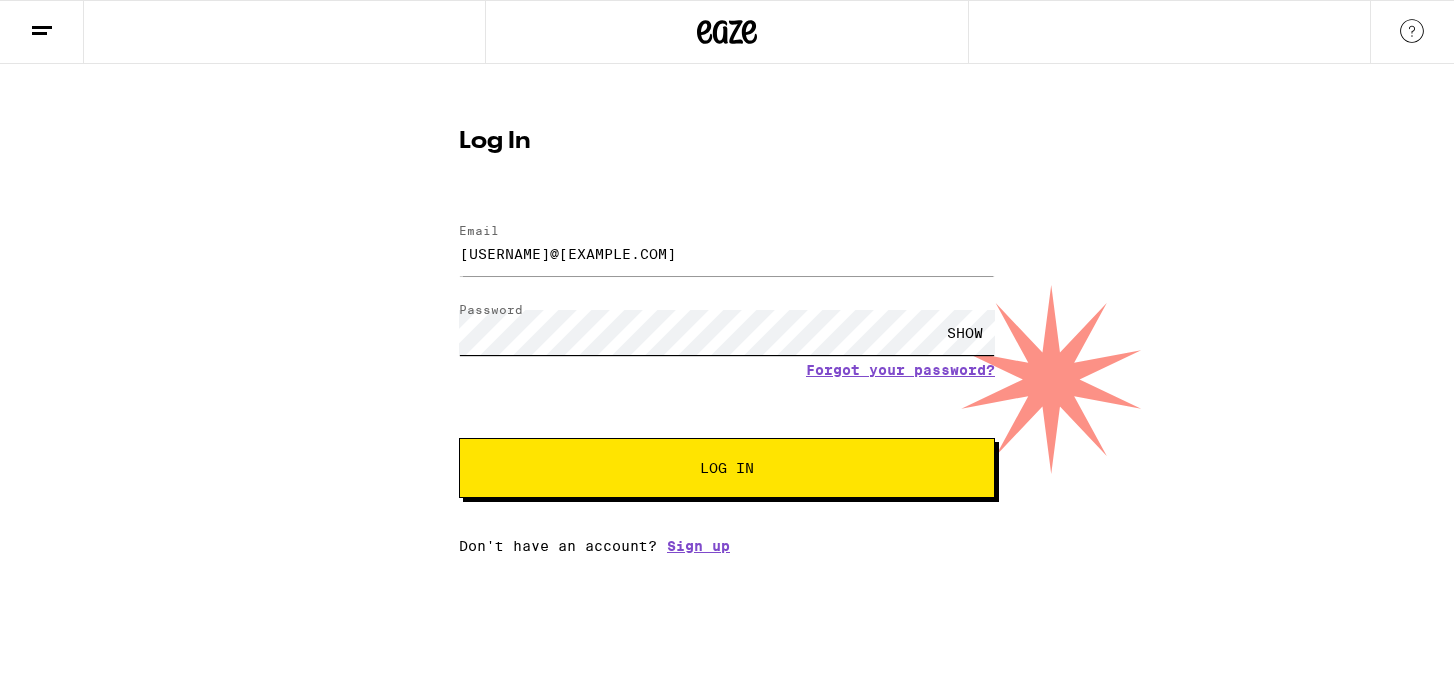 click on "Log In" at bounding box center [727, 468] 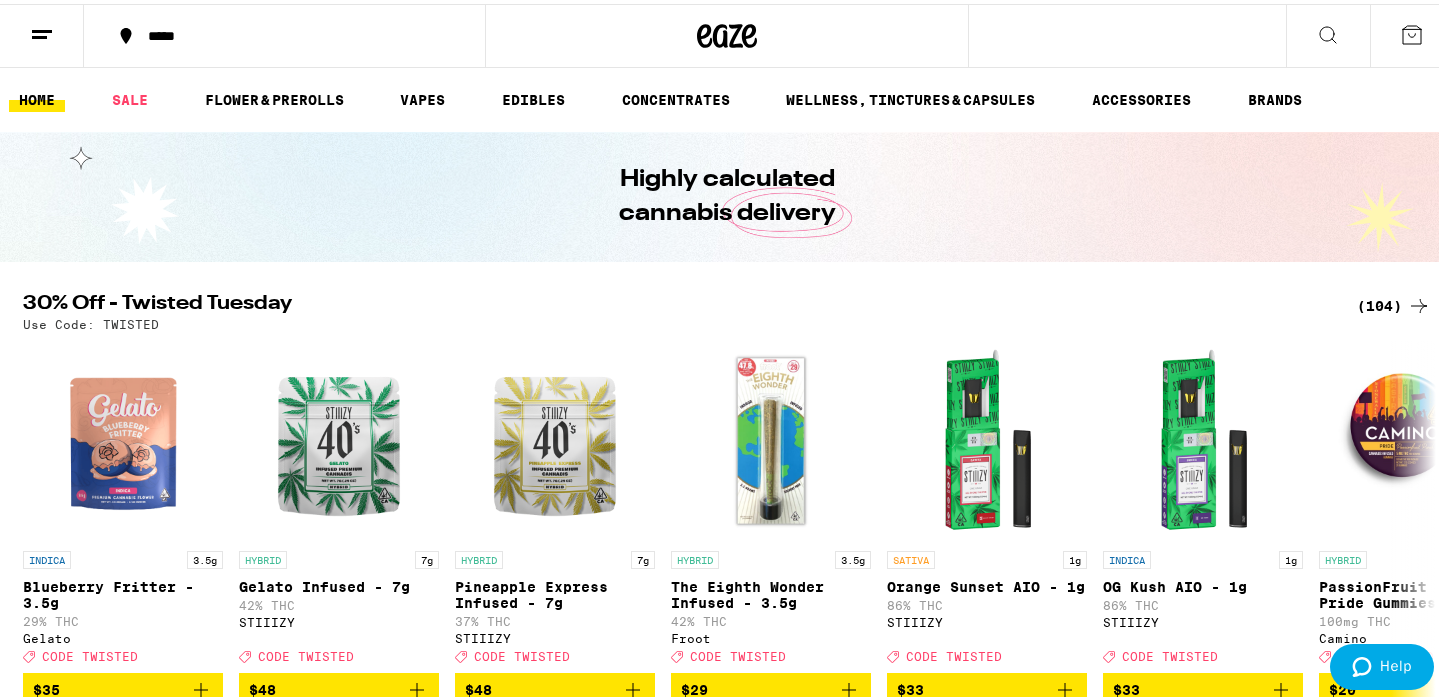 scroll, scrollTop: 0, scrollLeft: 0, axis: both 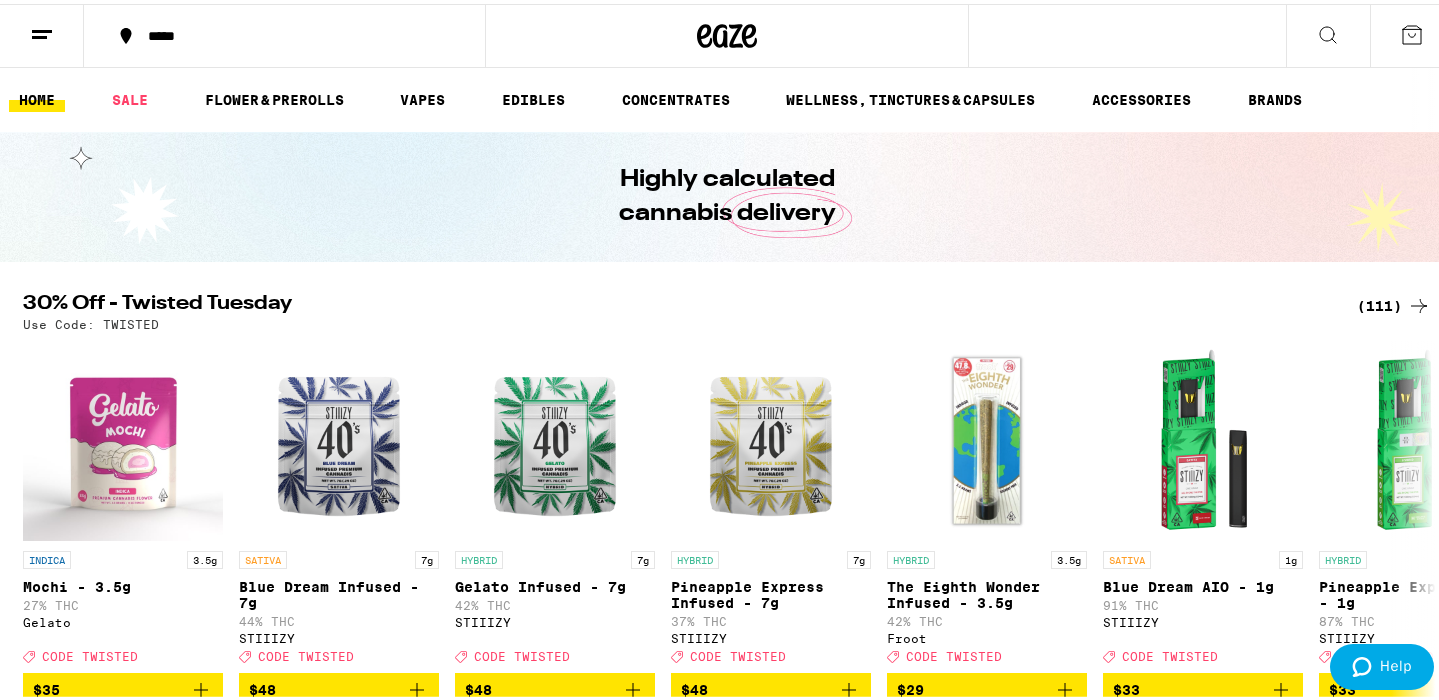 click on "*****" at bounding box center [294, 32] 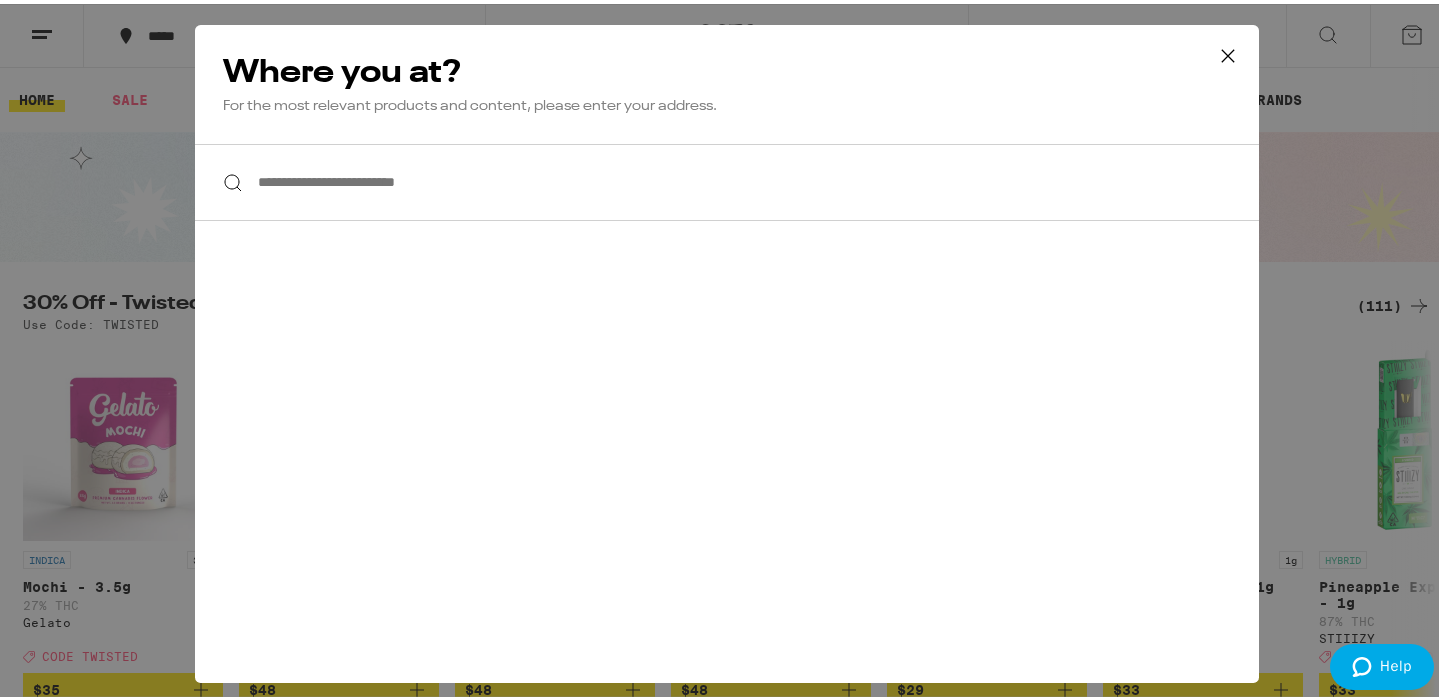 click on "**********" at bounding box center [727, 178] 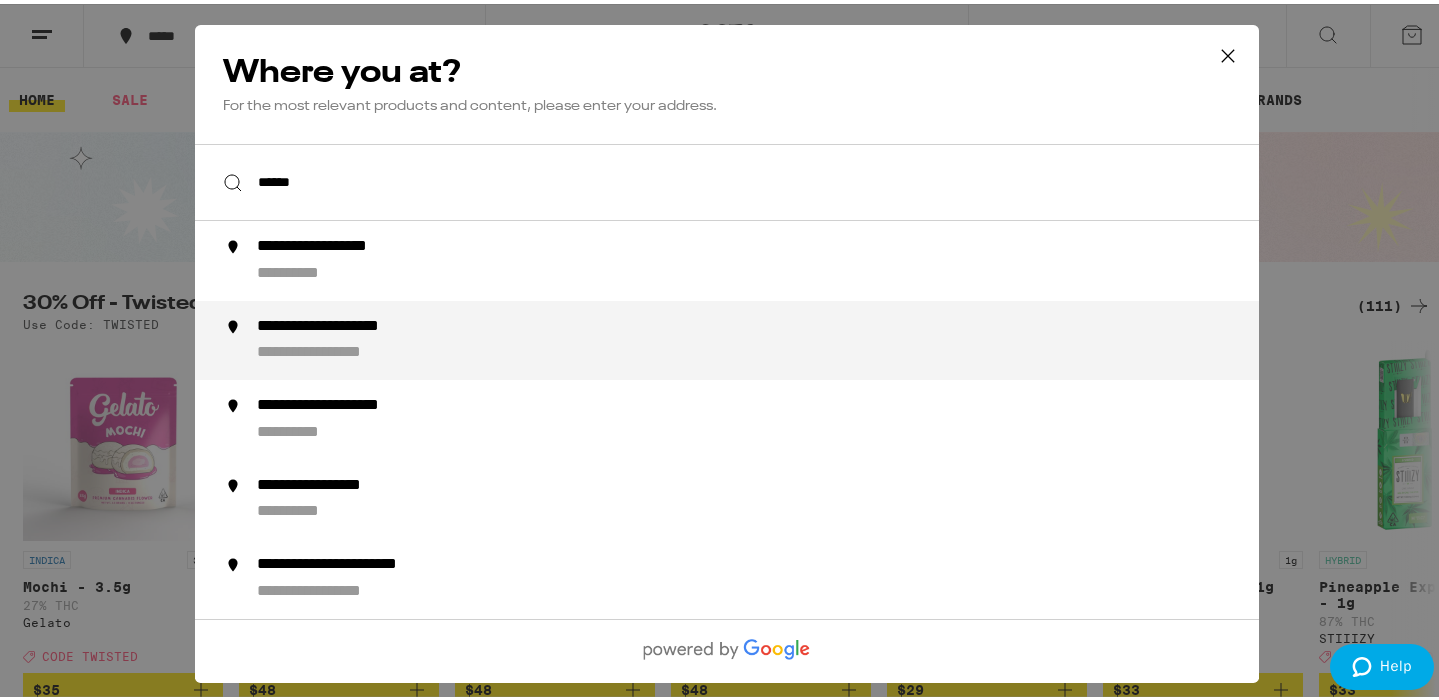 click on "**********" at bounding box center [360, 323] 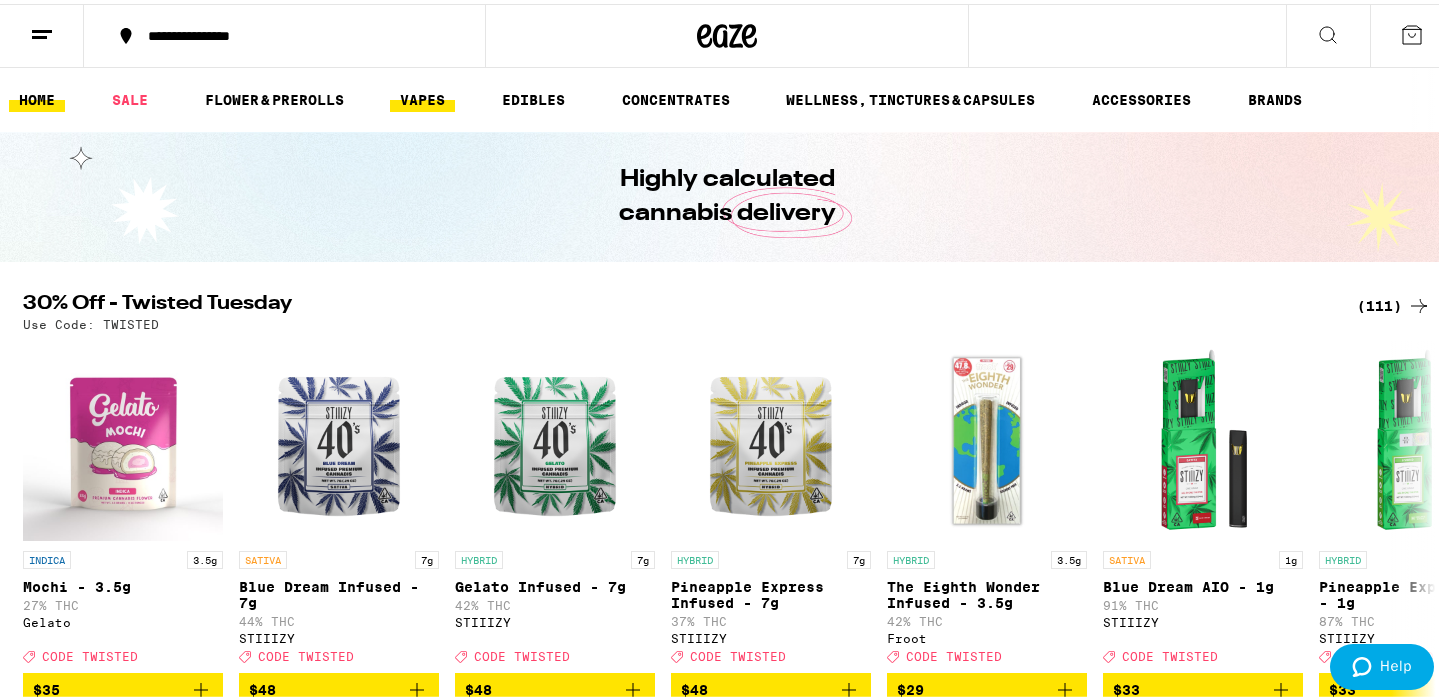 click on "VAPES" at bounding box center [422, 96] 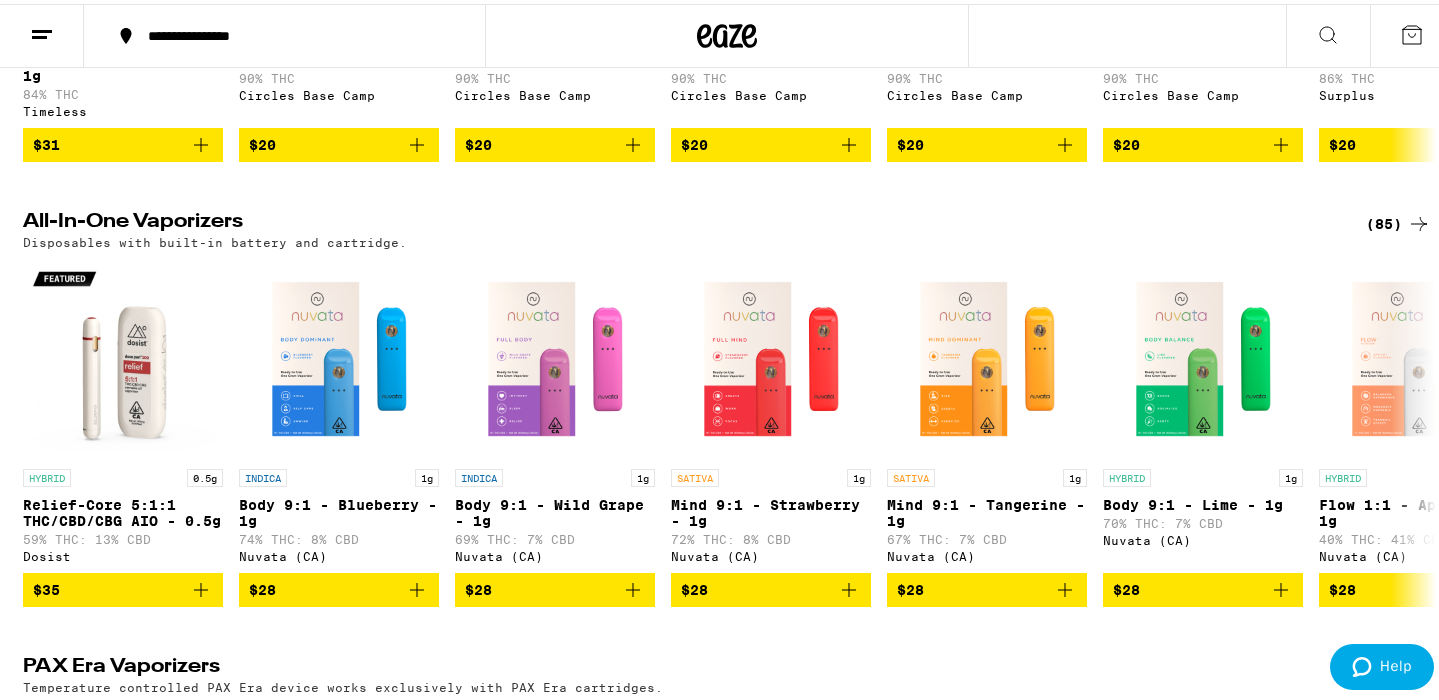 scroll, scrollTop: 619, scrollLeft: 0, axis: vertical 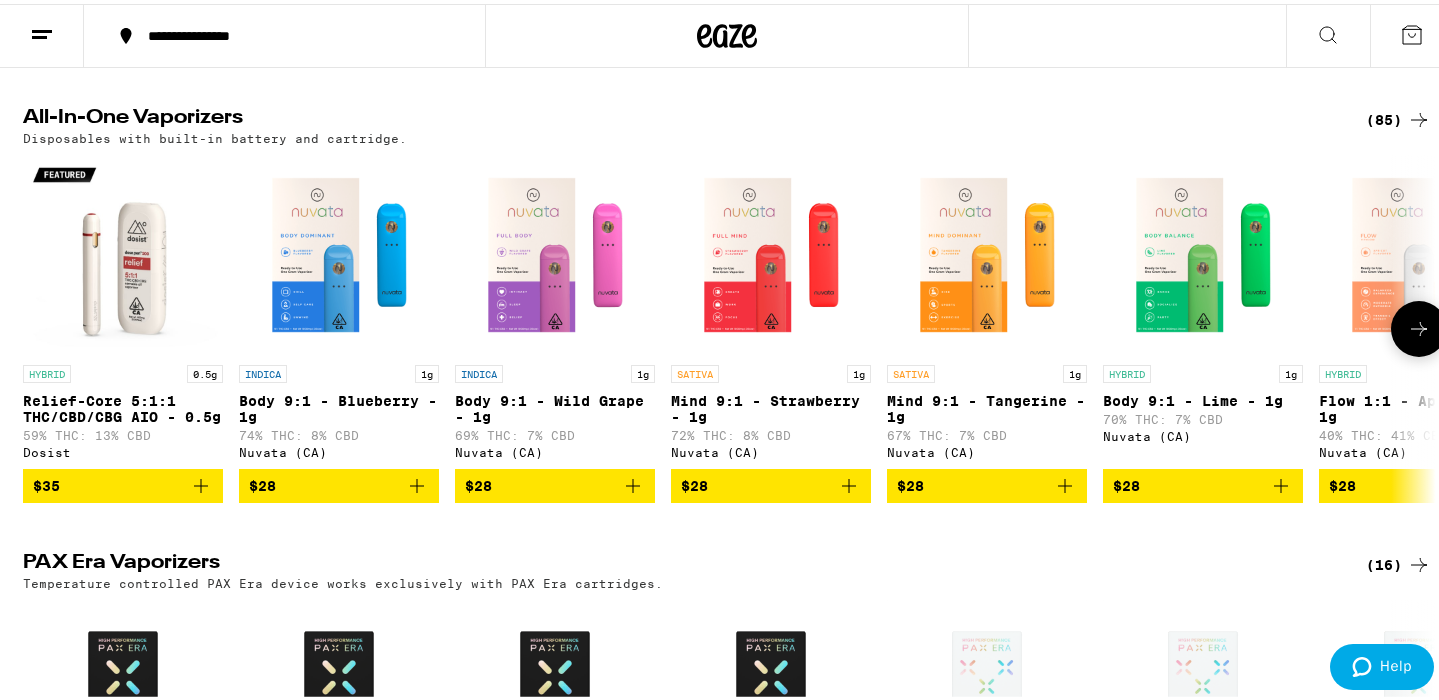 click 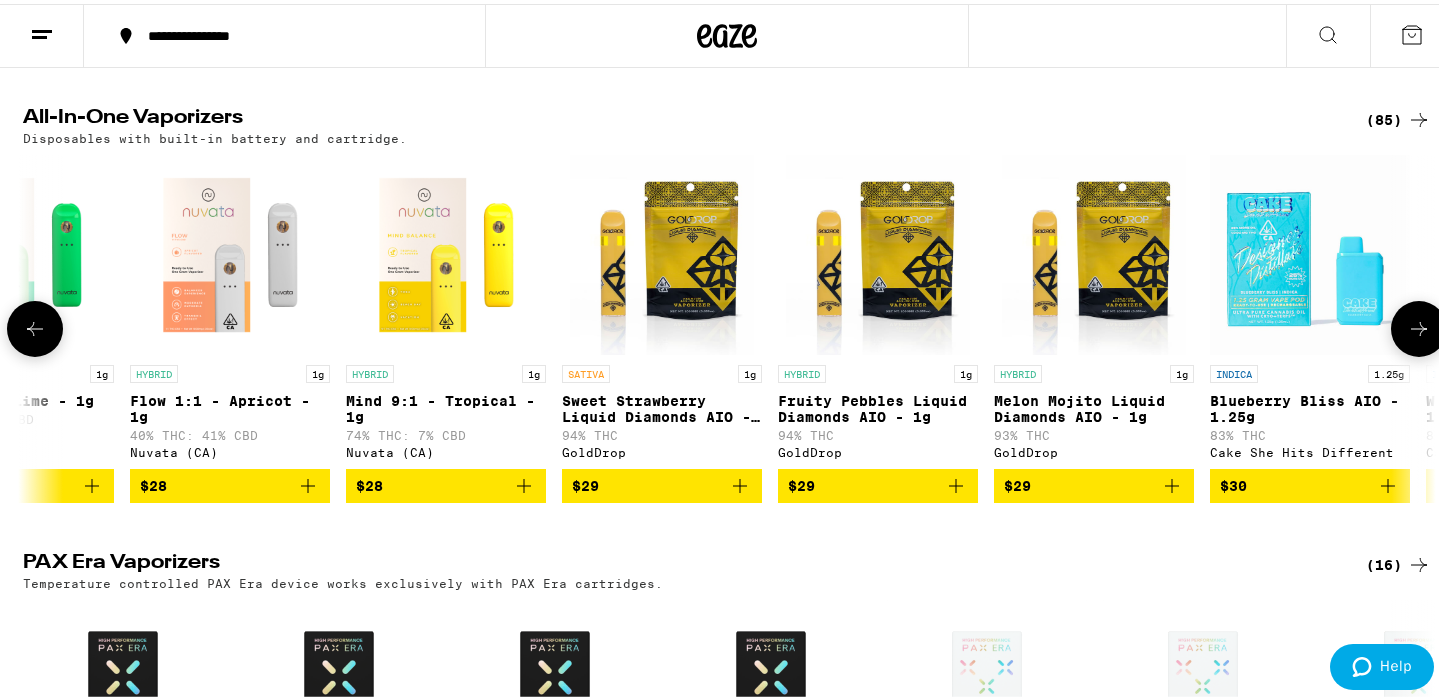 click 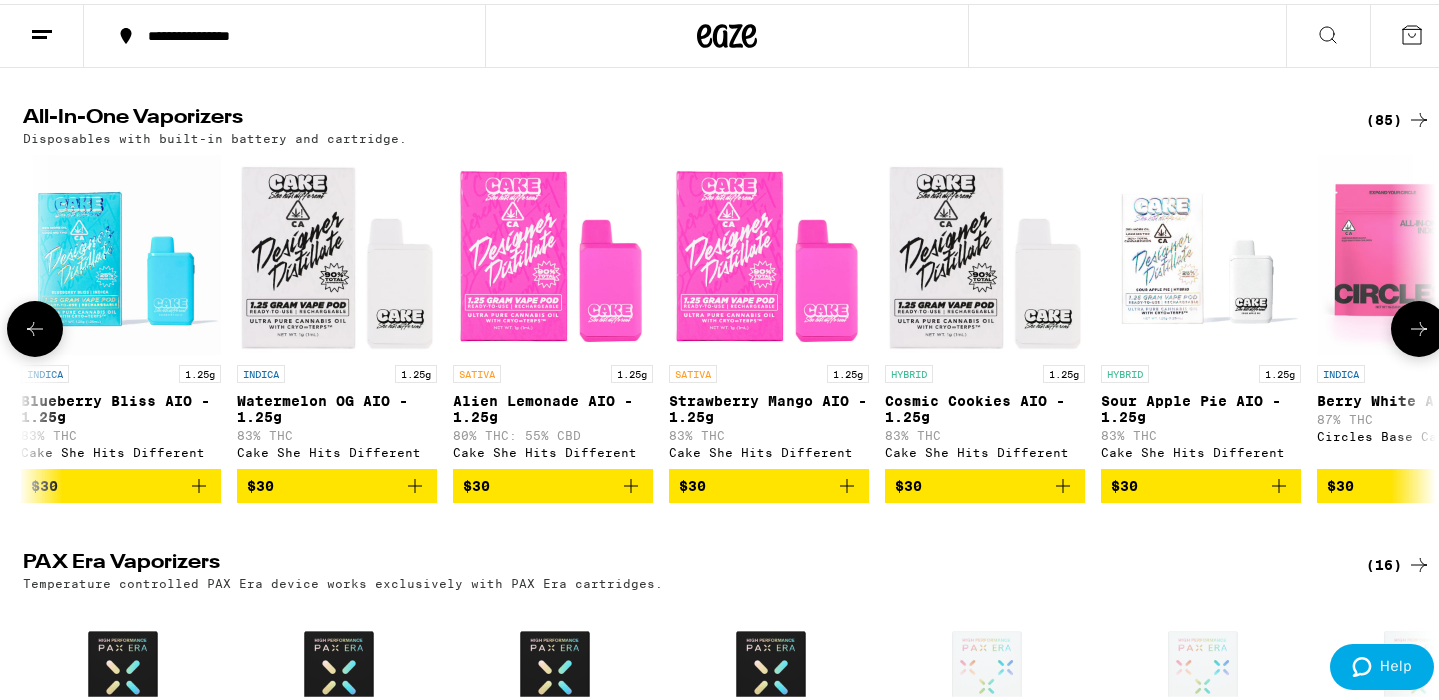 click 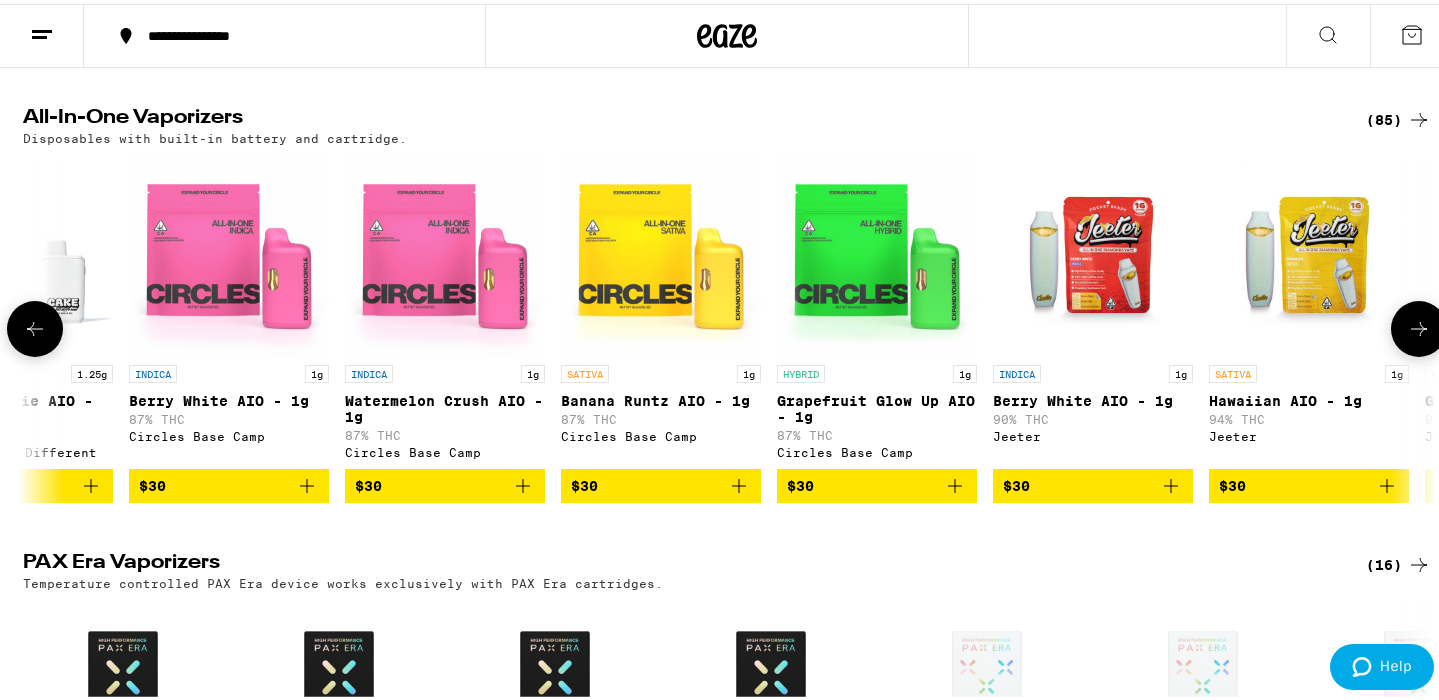 scroll, scrollTop: 0, scrollLeft: 3567, axis: horizontal 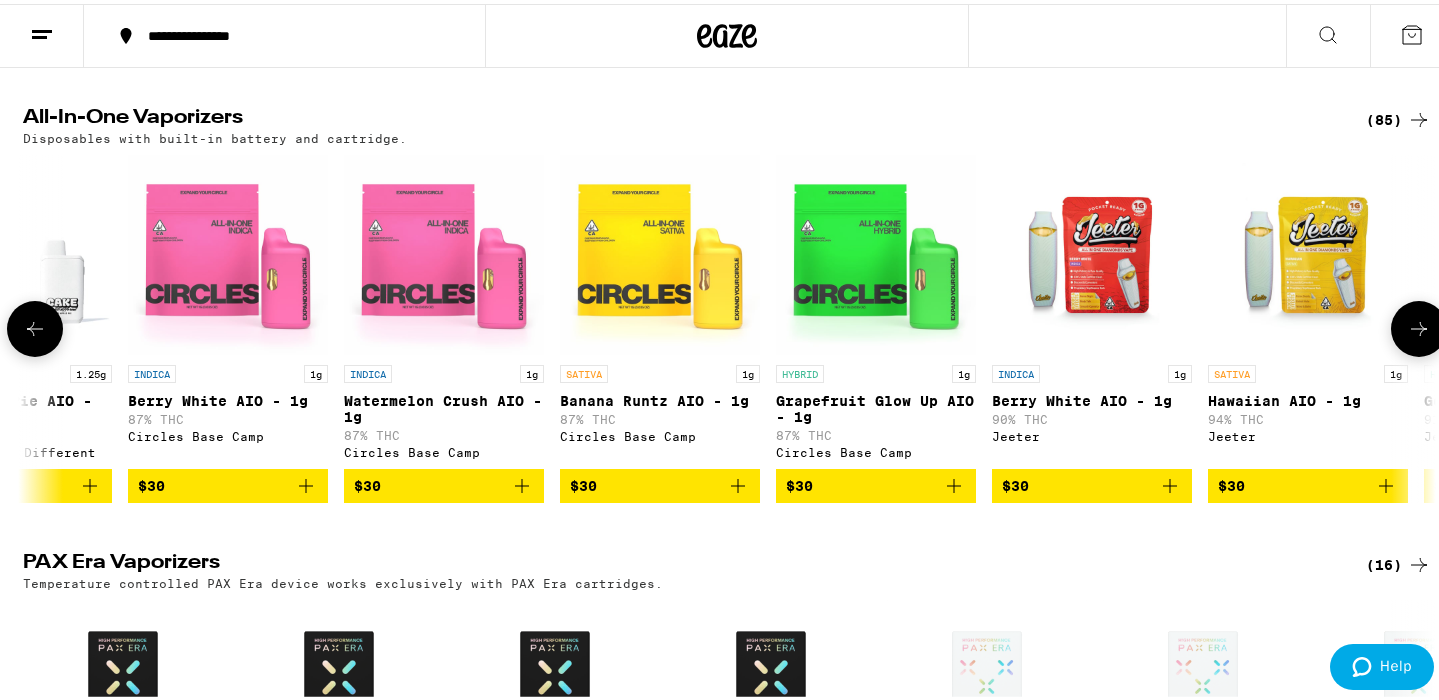click 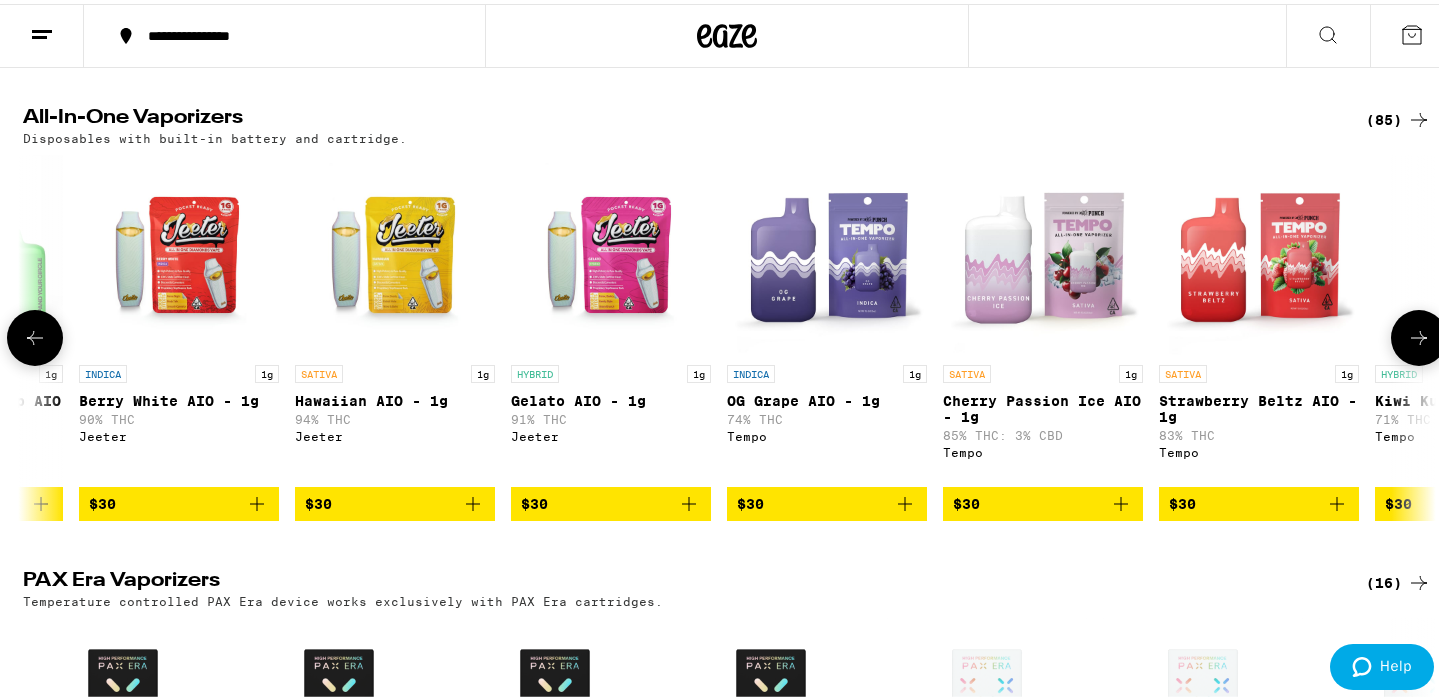 scroll, scrollTop: 0, scrollLeft: 4756, axis: horizontal 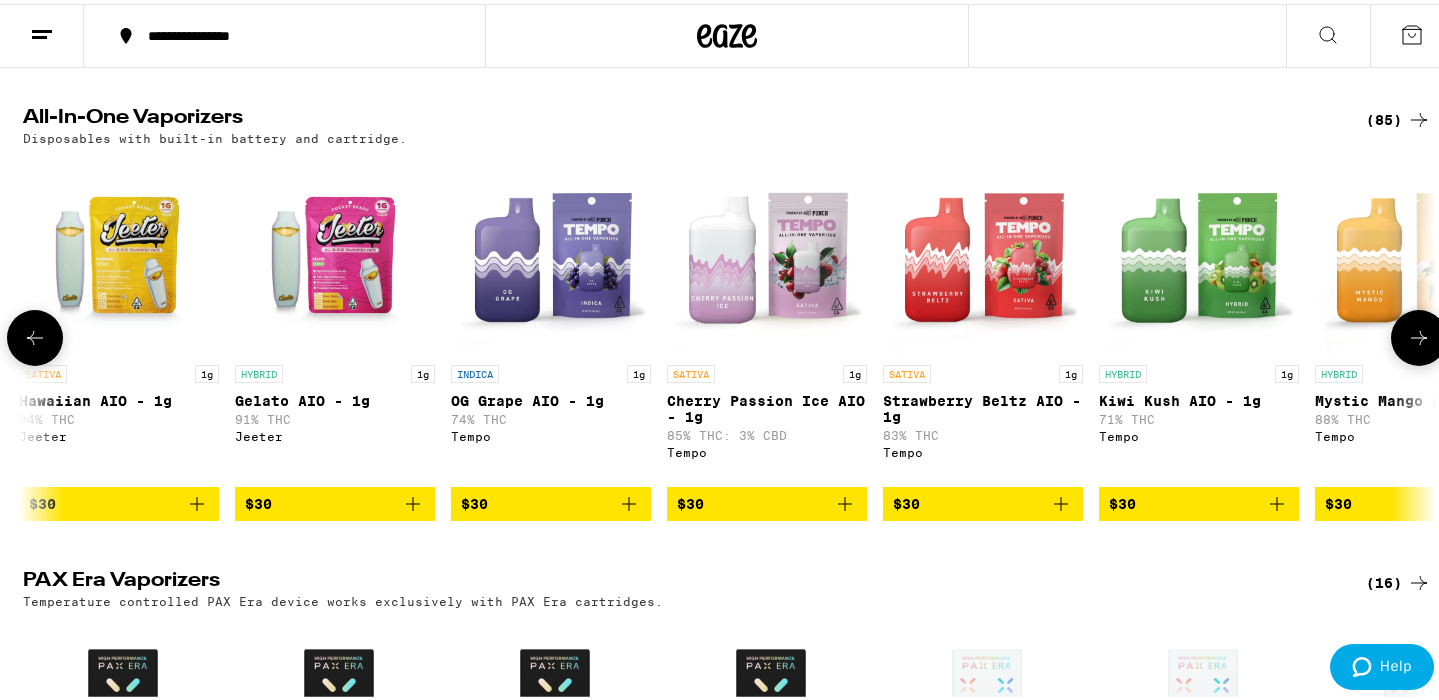 click 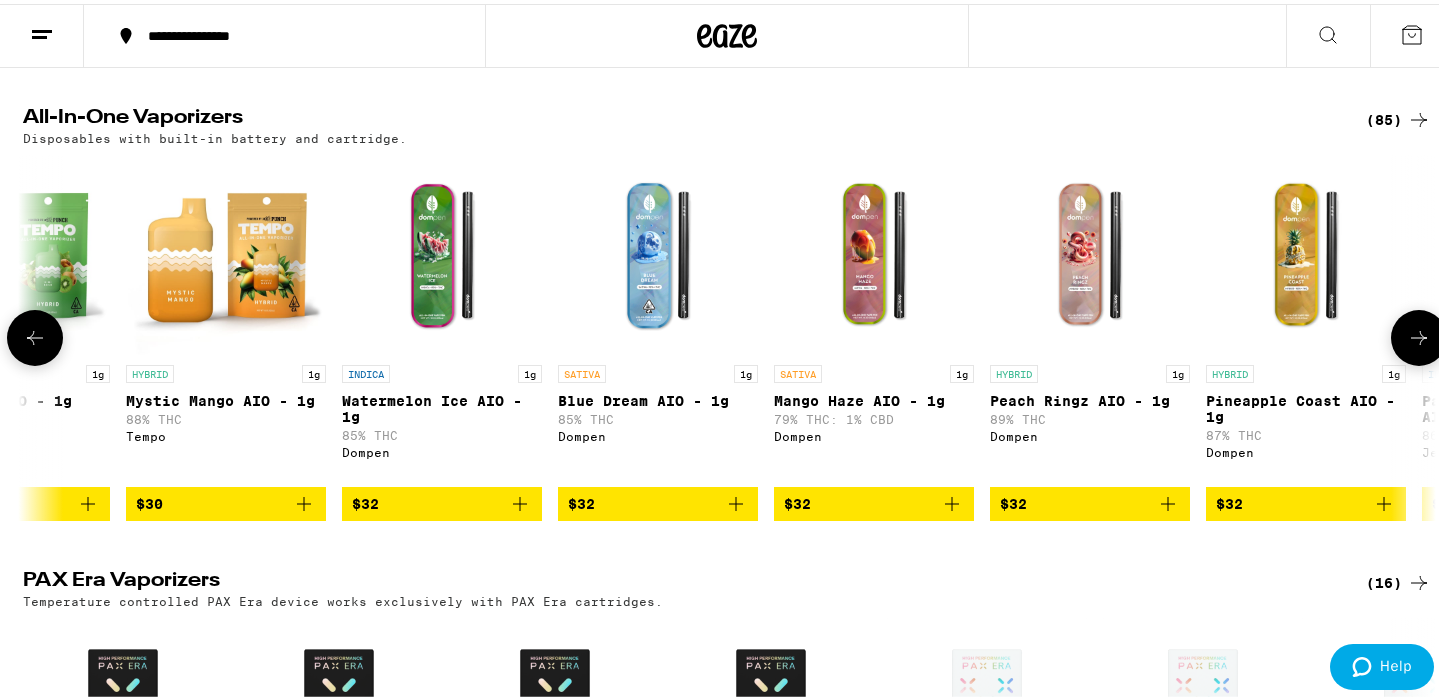 click 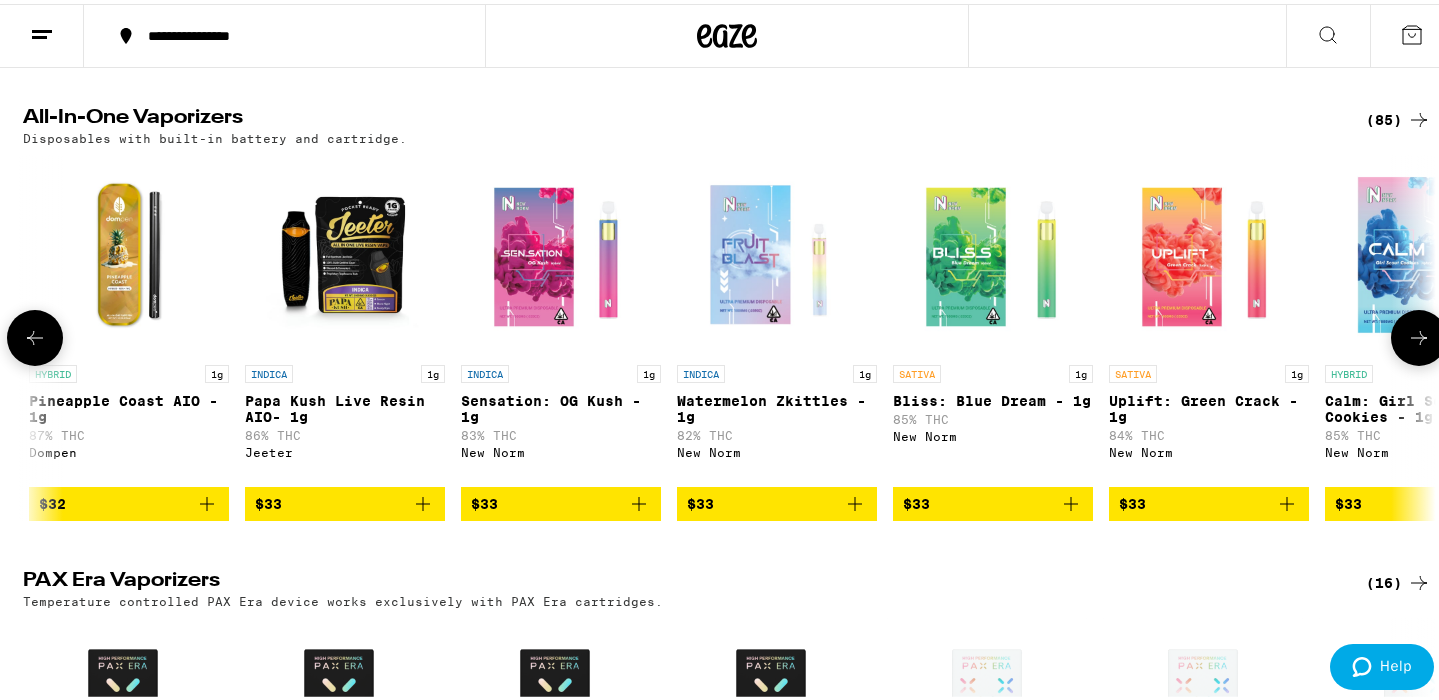 scroll, scrollTop: 0, scrollLeft: 7134, axis: horizontal 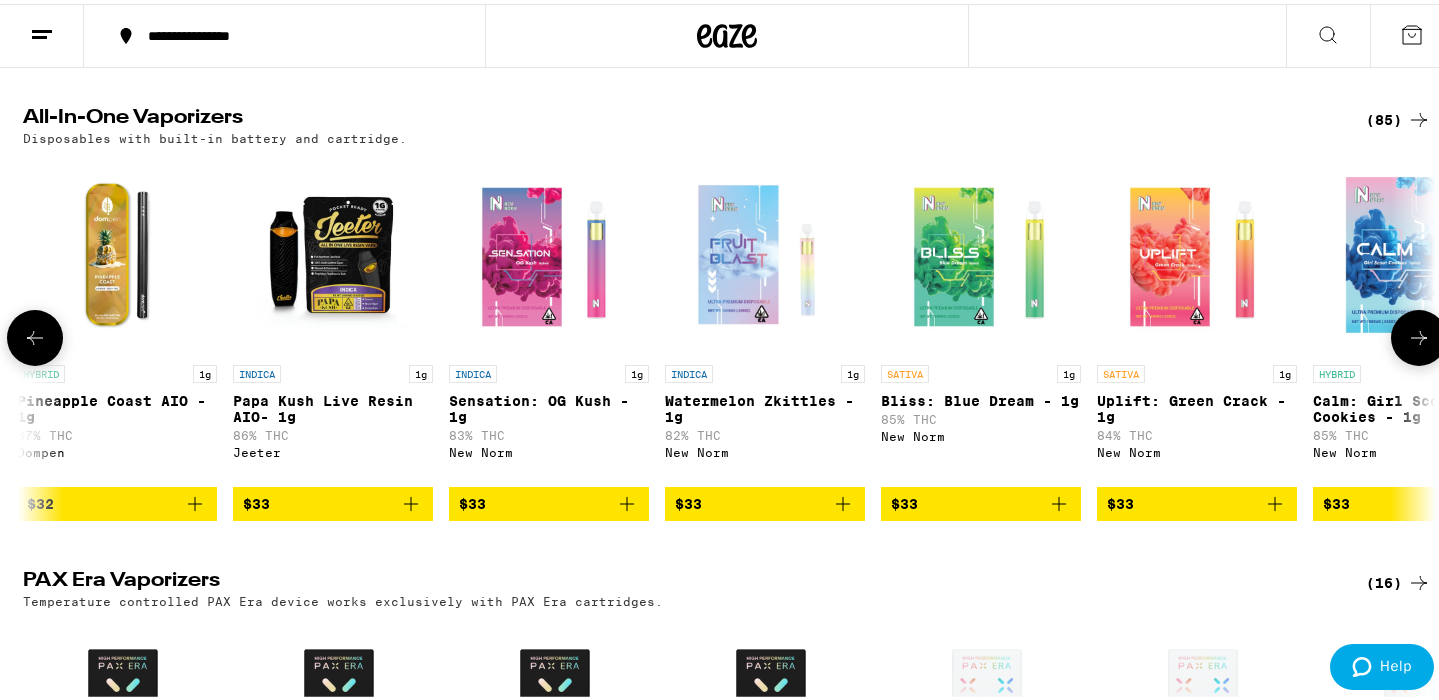 click 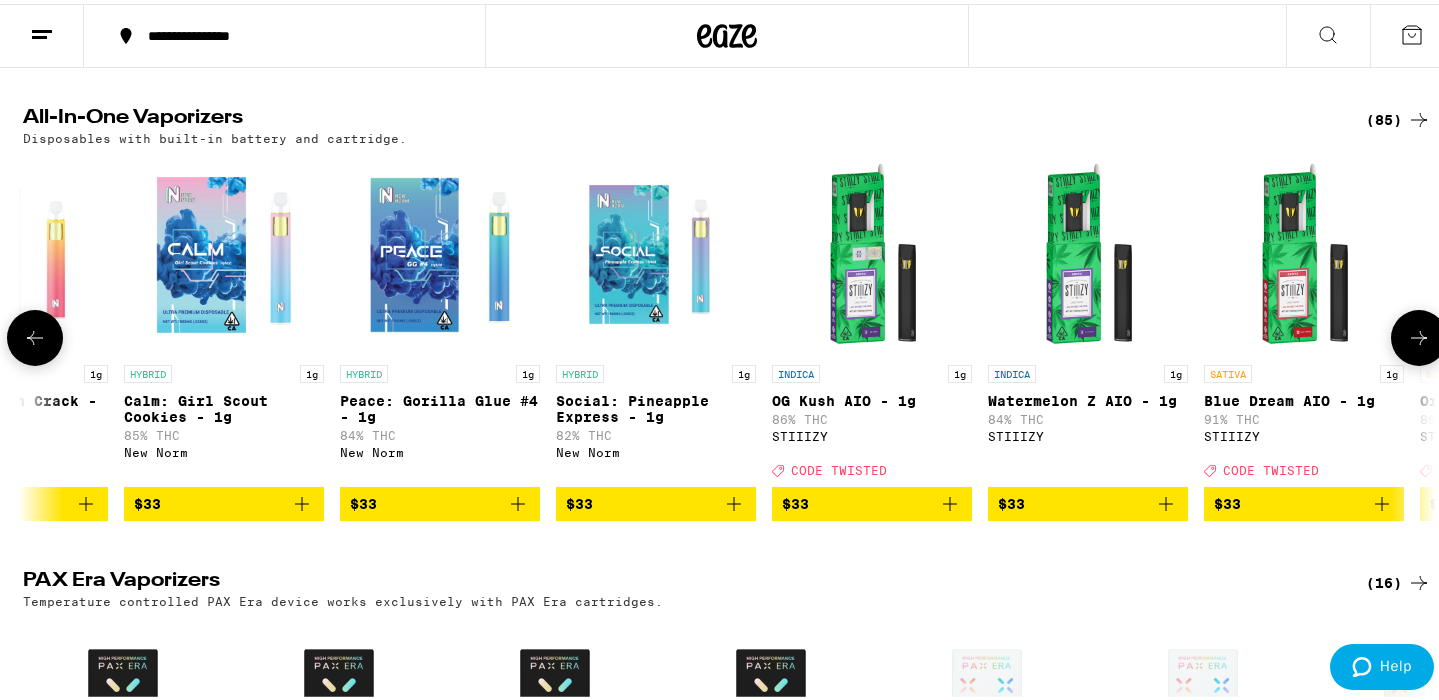 click 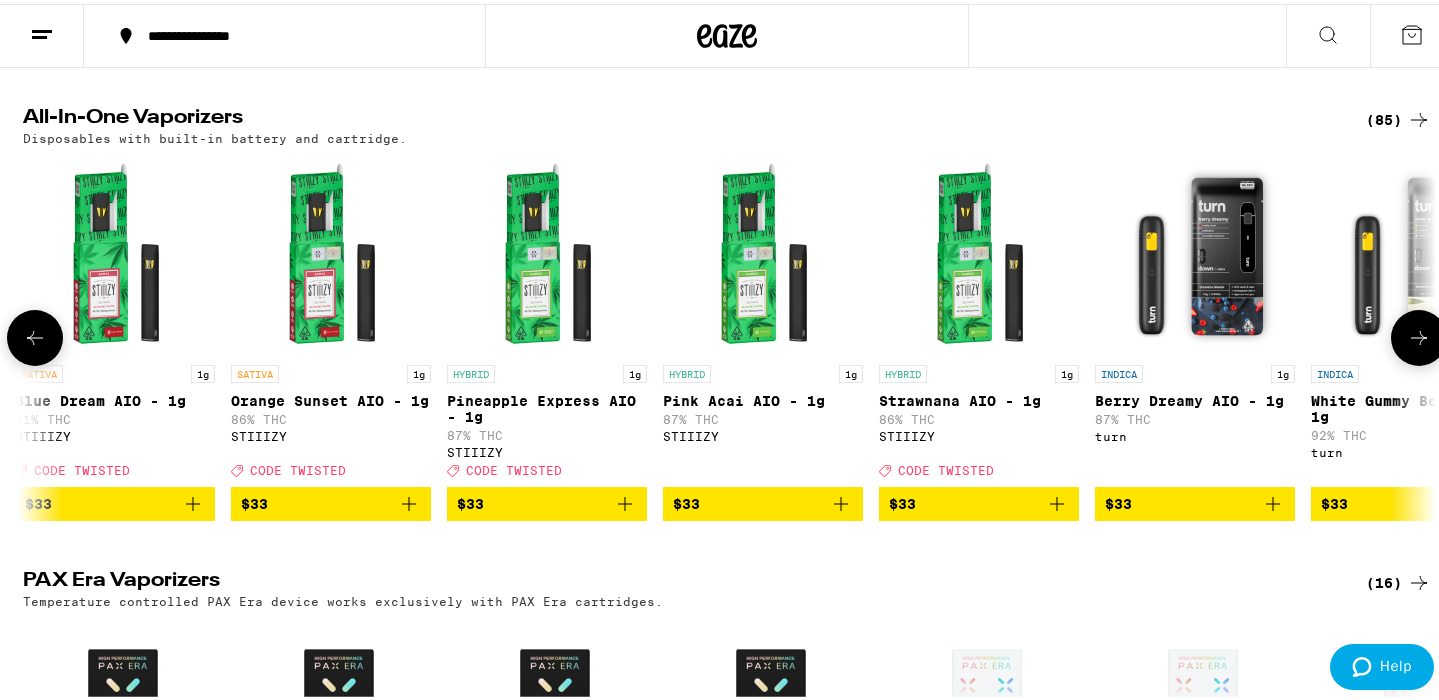 click 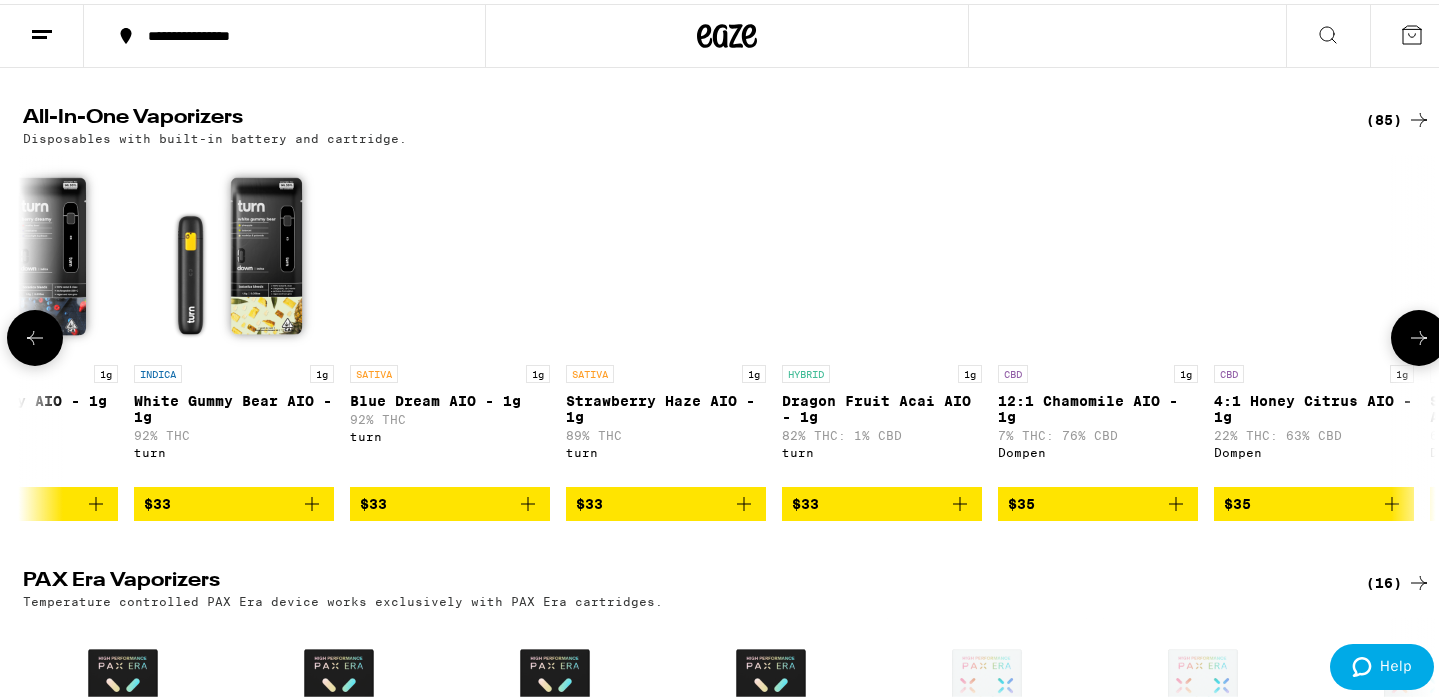 scroll, scrollTop: 0, scrollLeft: 10701, axis: horizontal 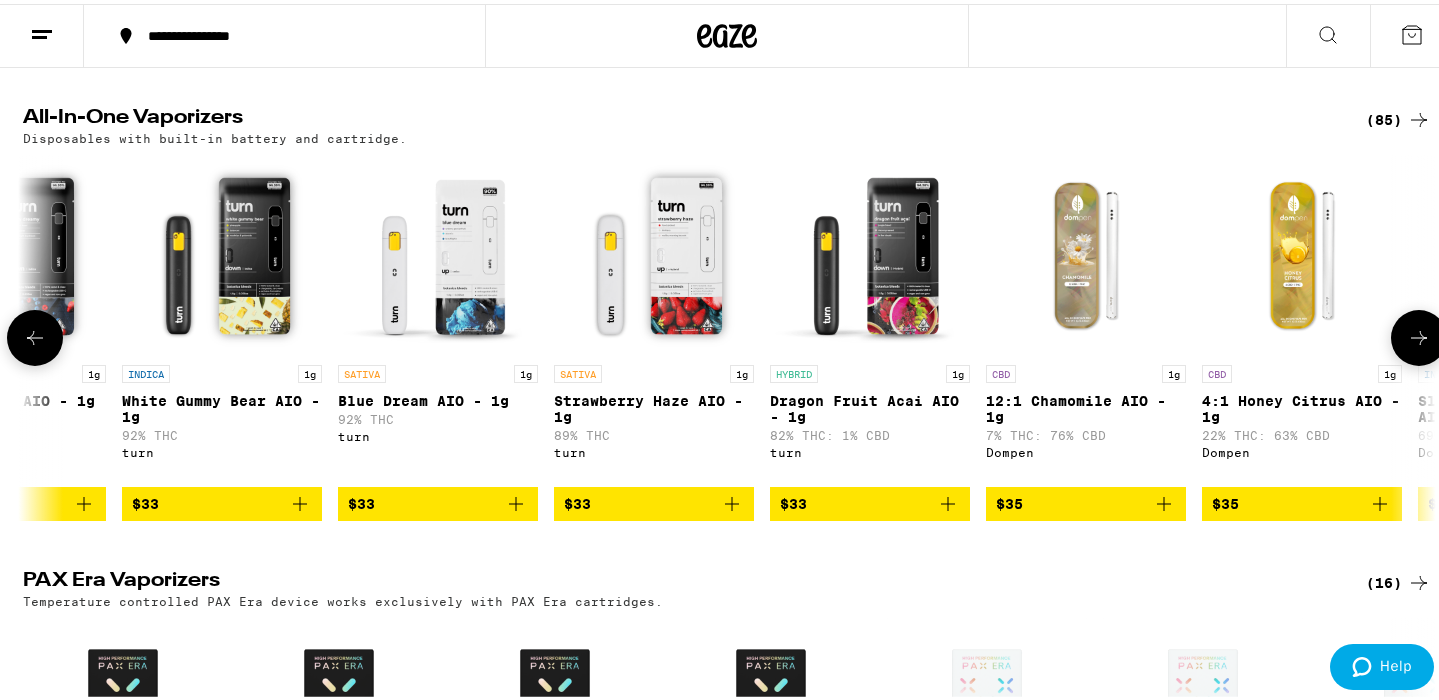 click at bounding box center [1419, 334] 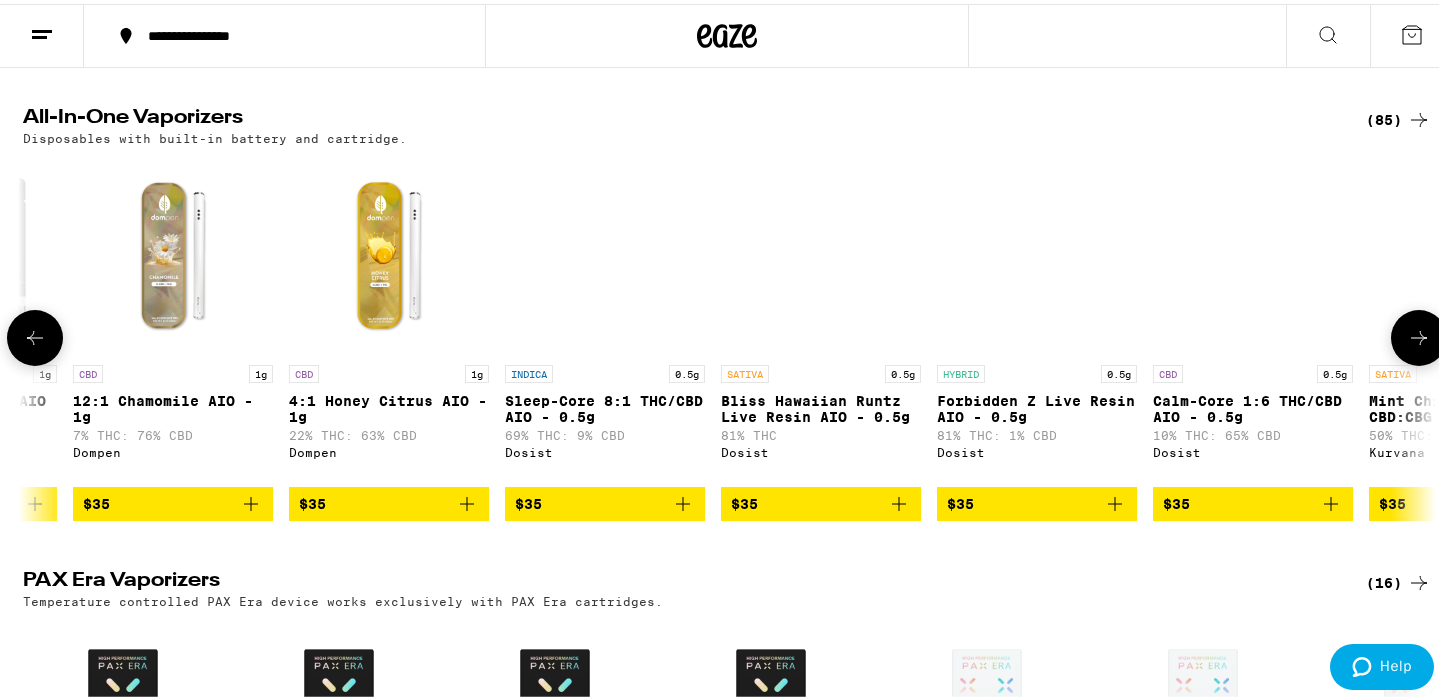 scroll, scrollTop: 0, scrollLeft: 11890, axis: horizontal 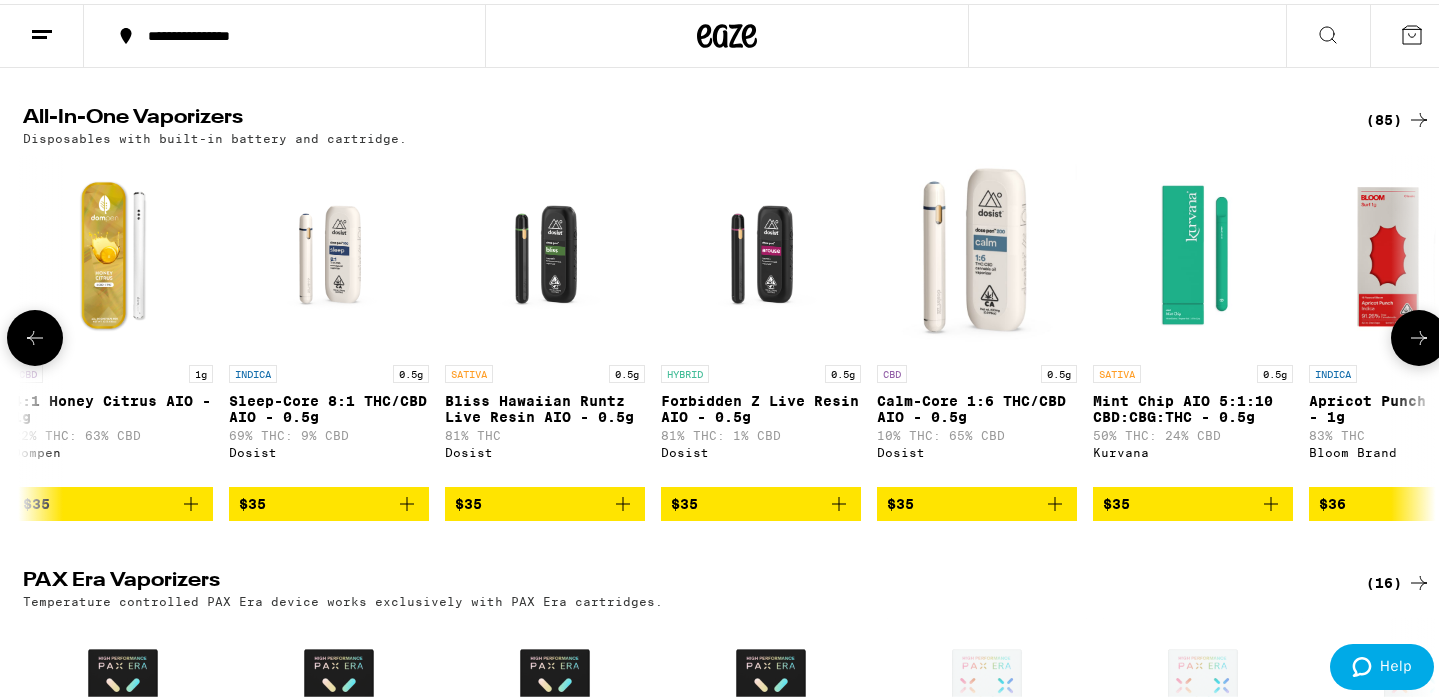 click at bounding box center [1419, 334] 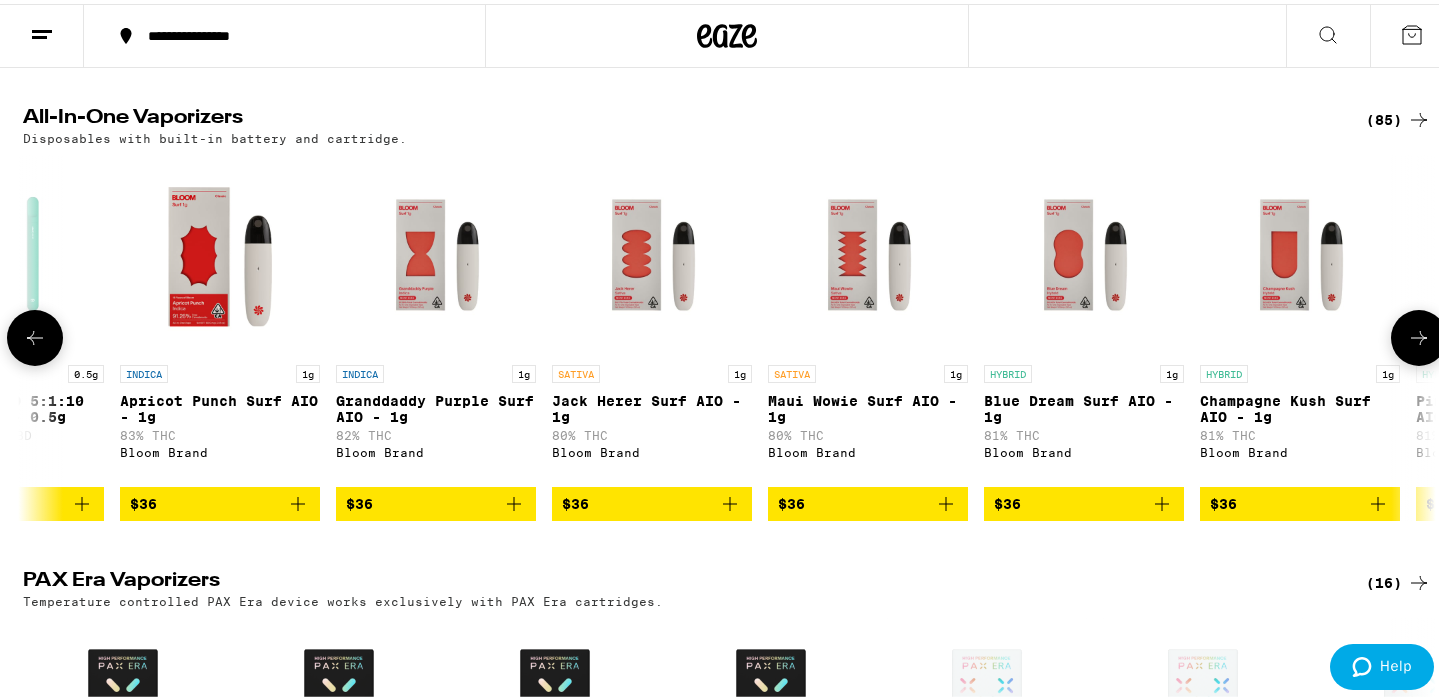 click at bounding box center [1419, 334] 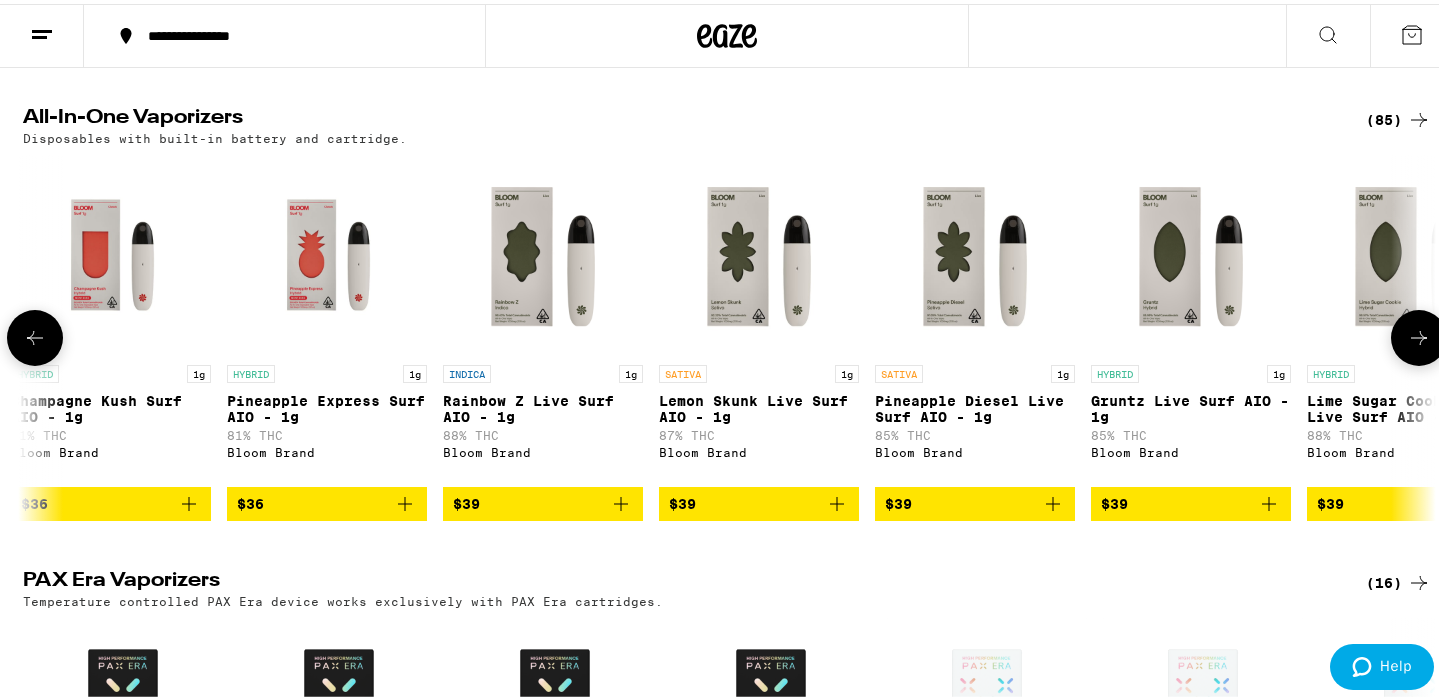 click at bounding box center (1419, 334) 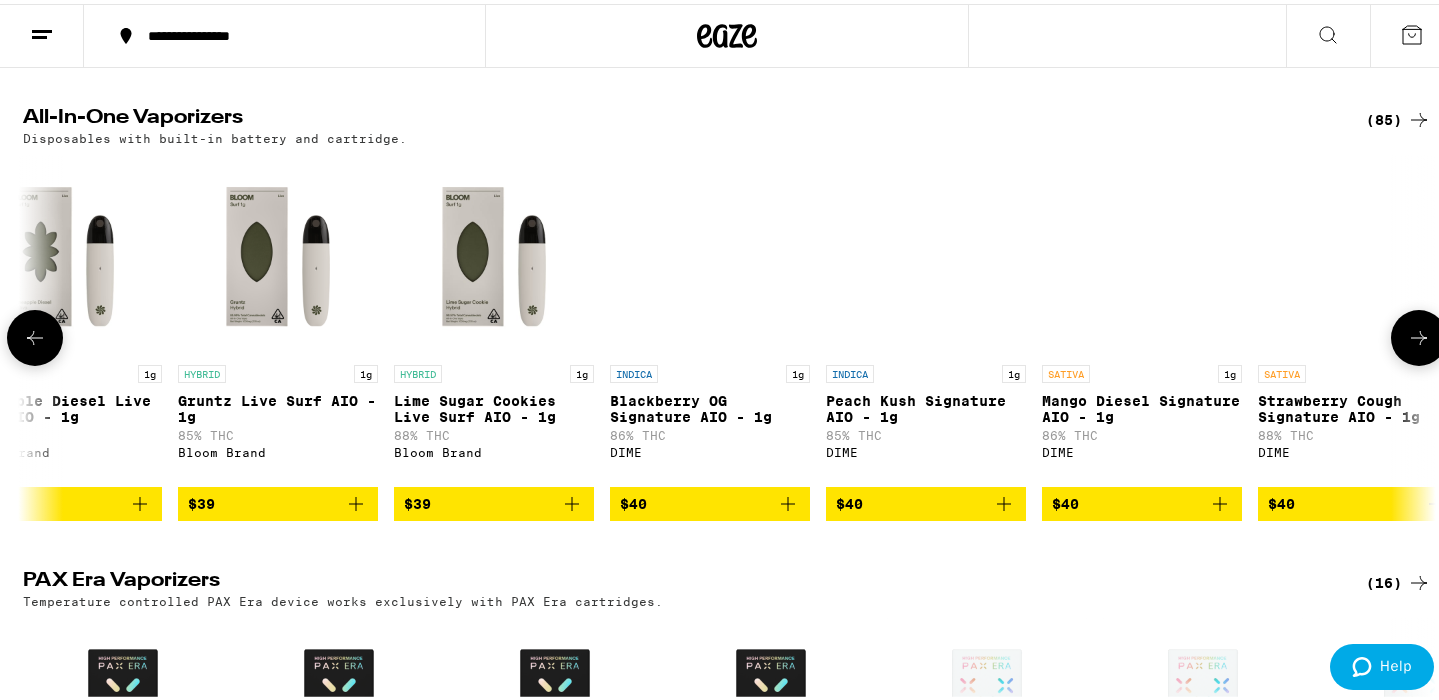 scroll, scrollTop: 0, scrollLeft: 15457, axis: horizontal 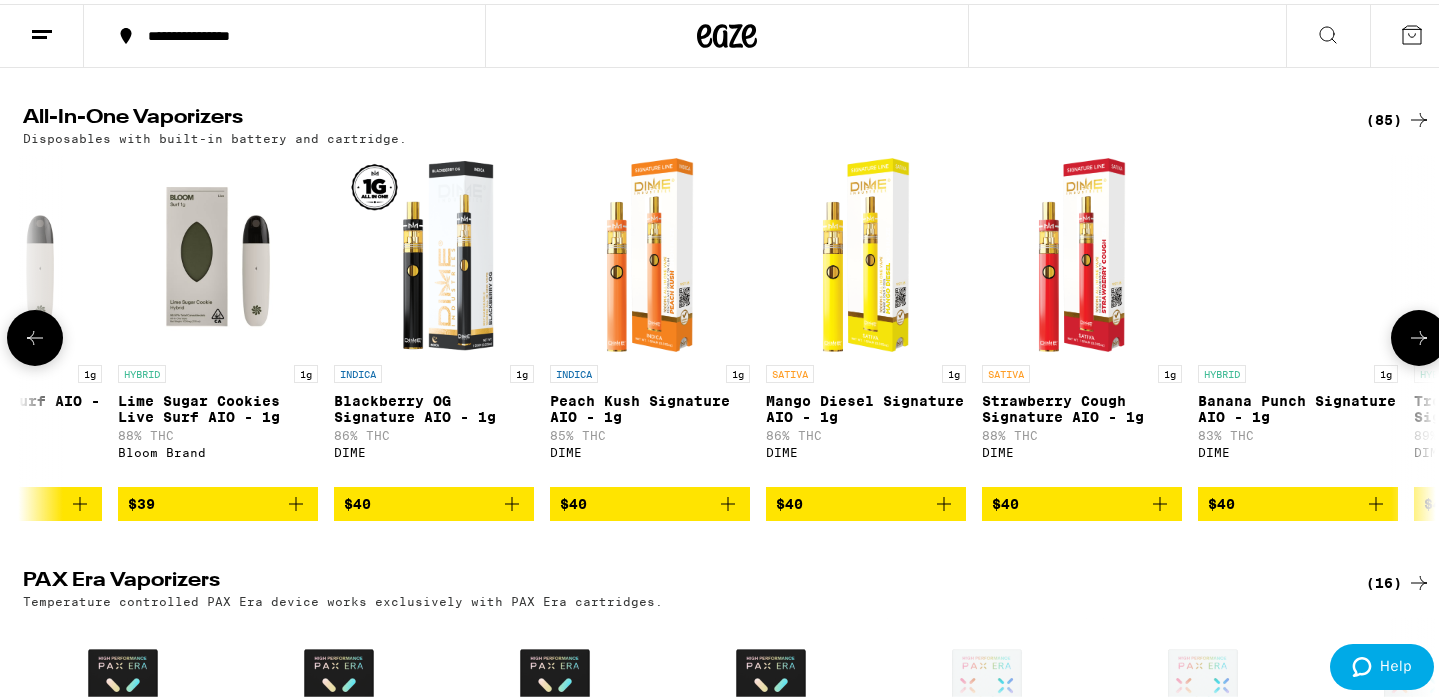 click at bounding box center (1419, 334) 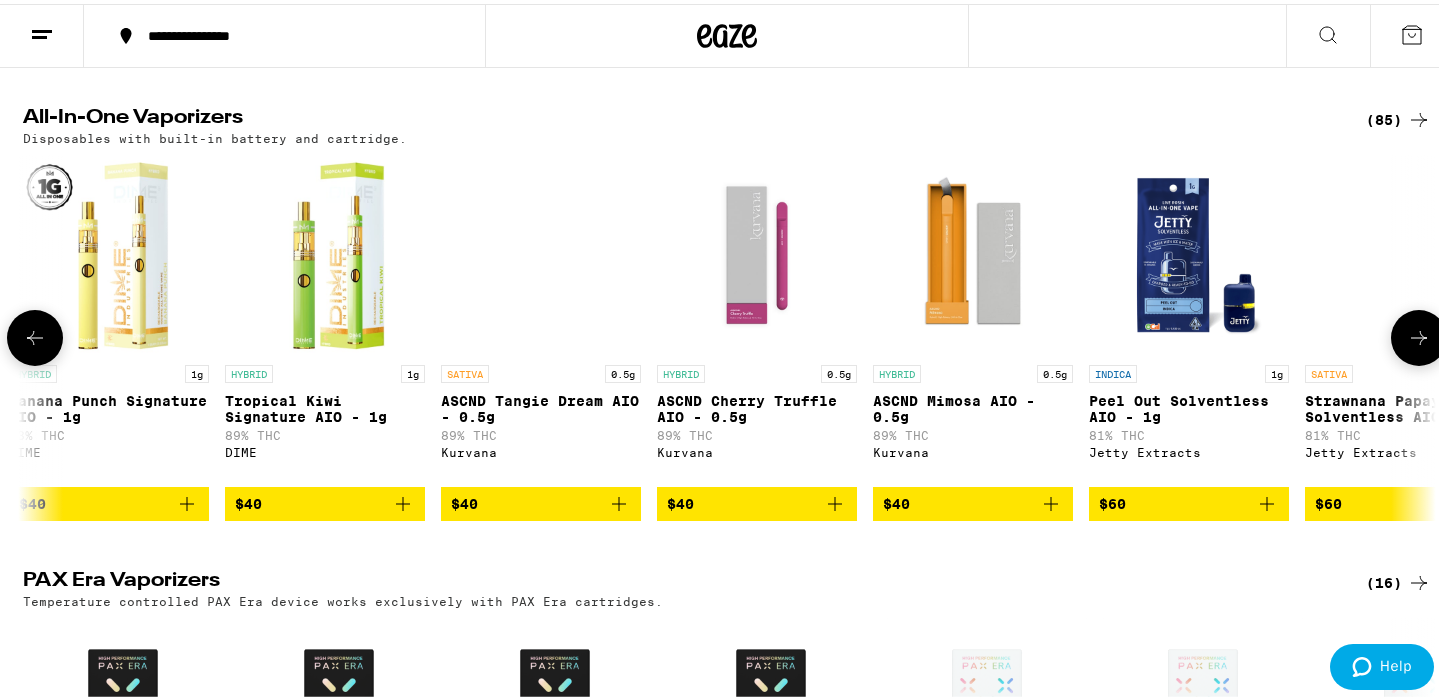 click at bounding box center (1419, 334) 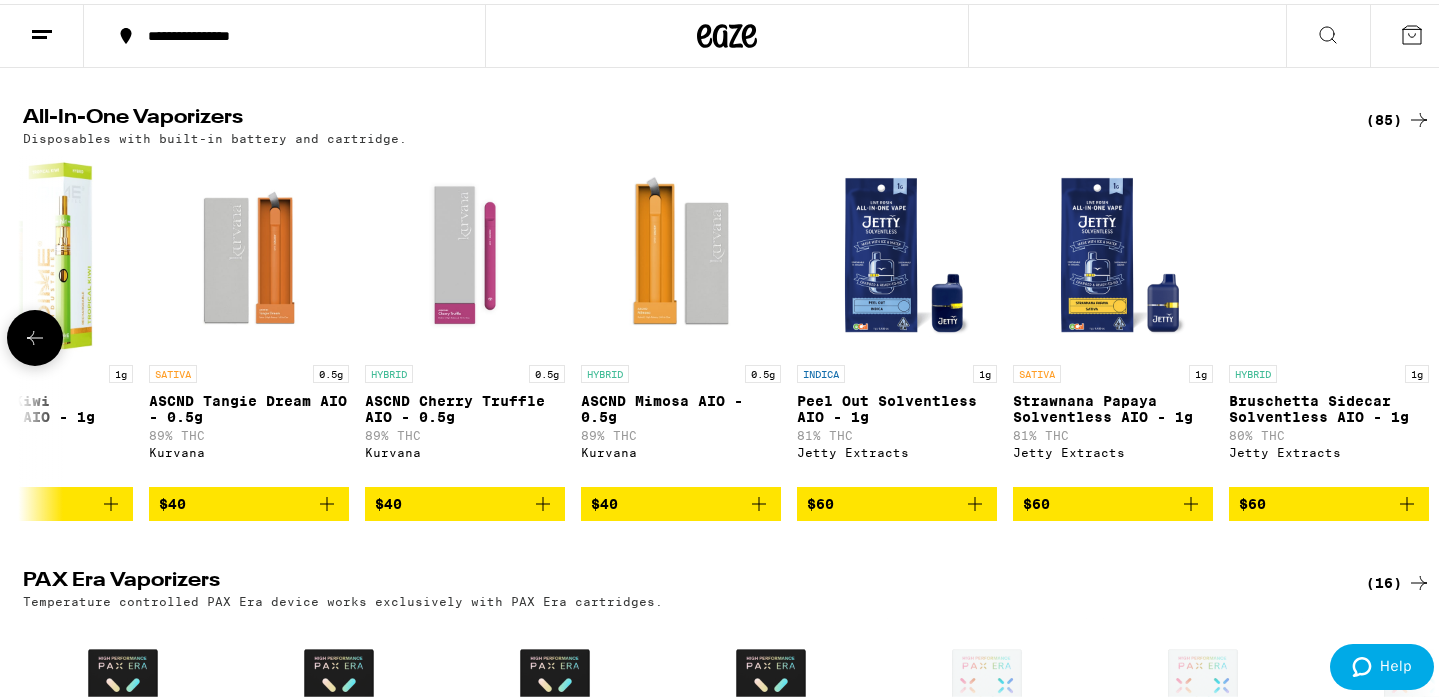 scroll, scrollTop: 0, scrollLeft: 16953, axis: horizontal 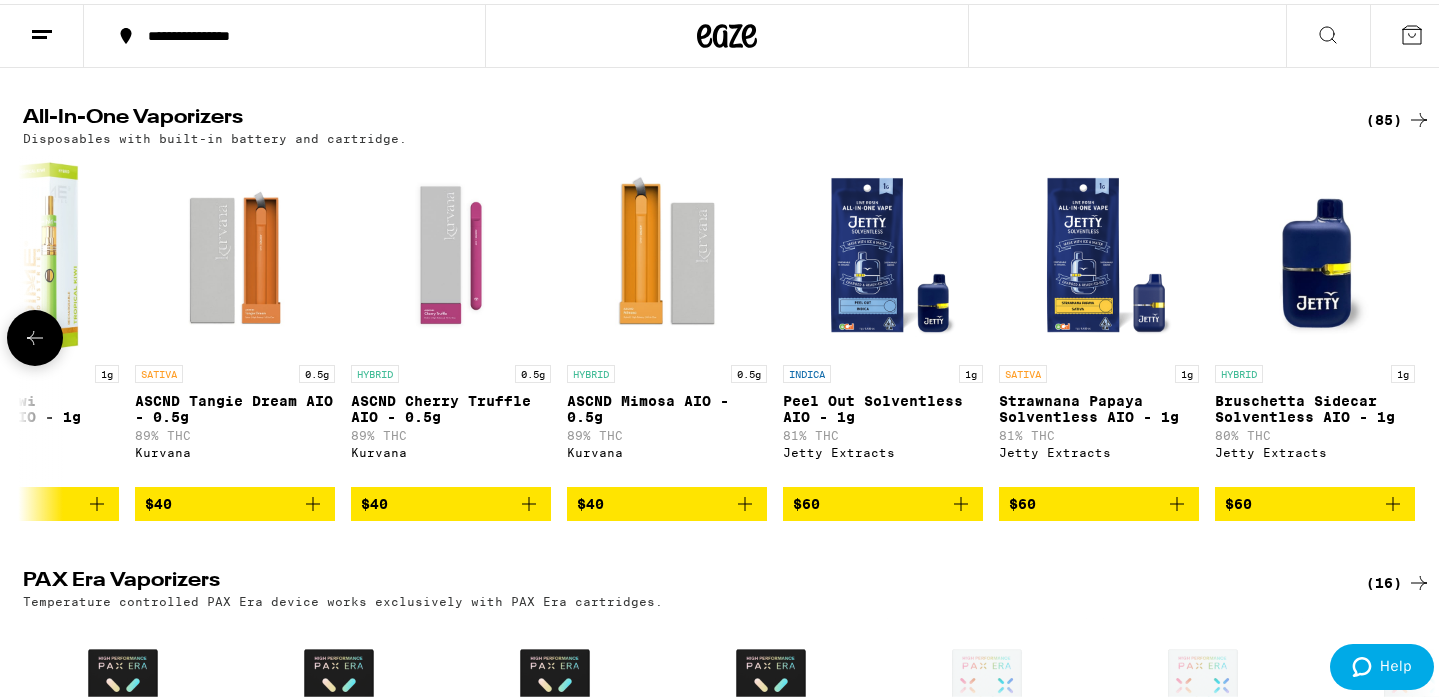 click at bounding box center (1419, 334) 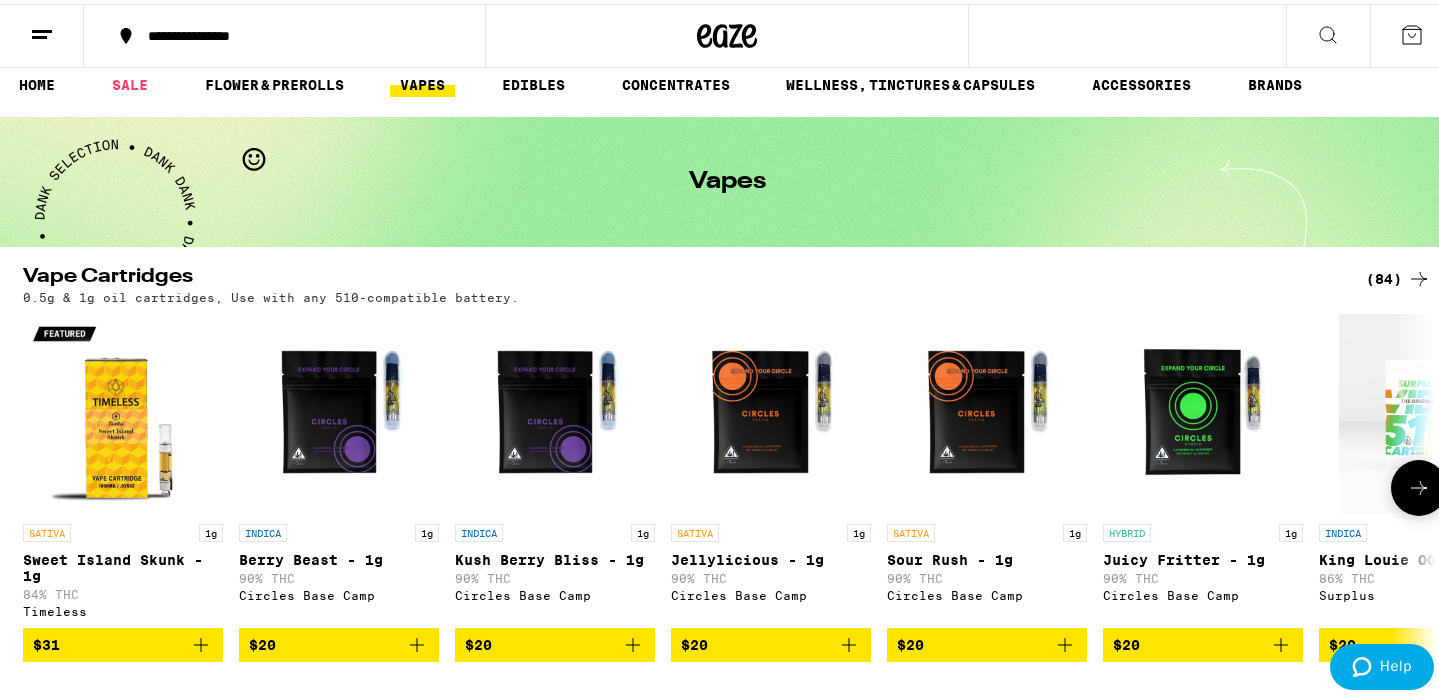 scroll, scrollTop: 34, scrollLeft: 0, axis: vertical 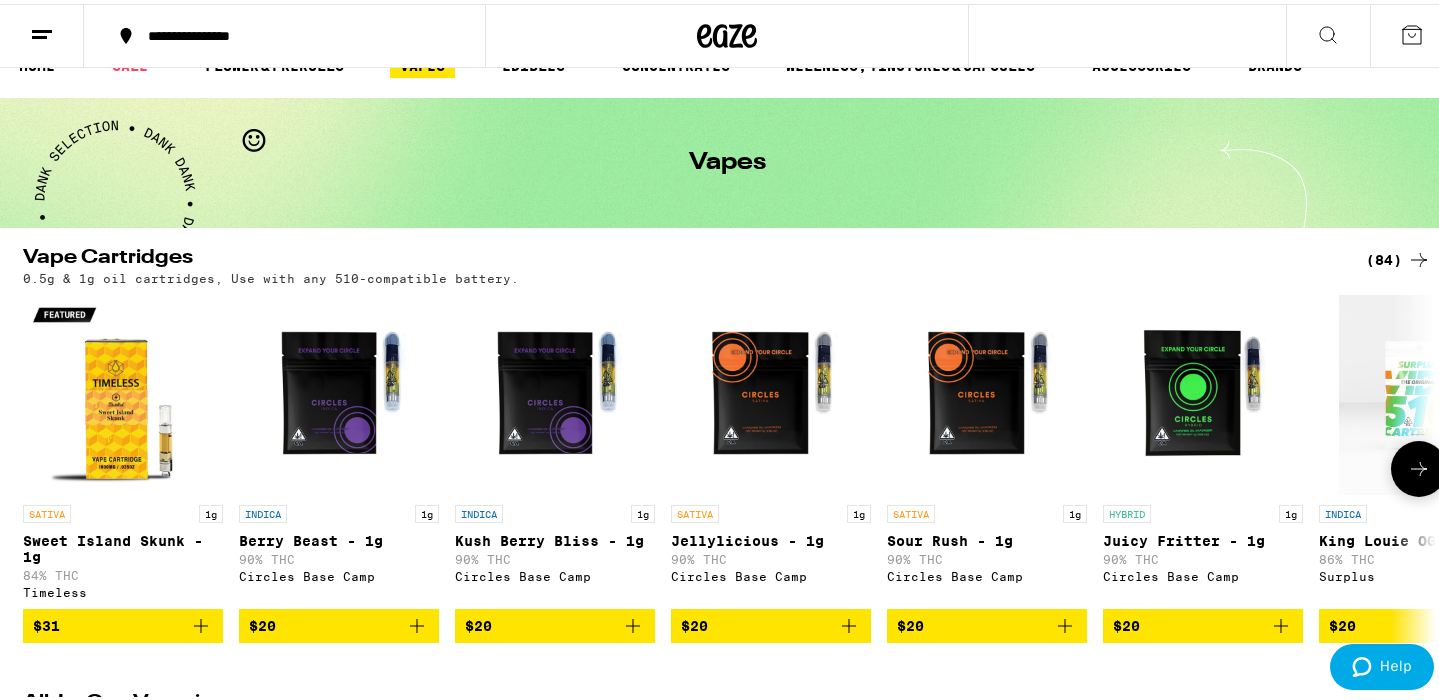 click 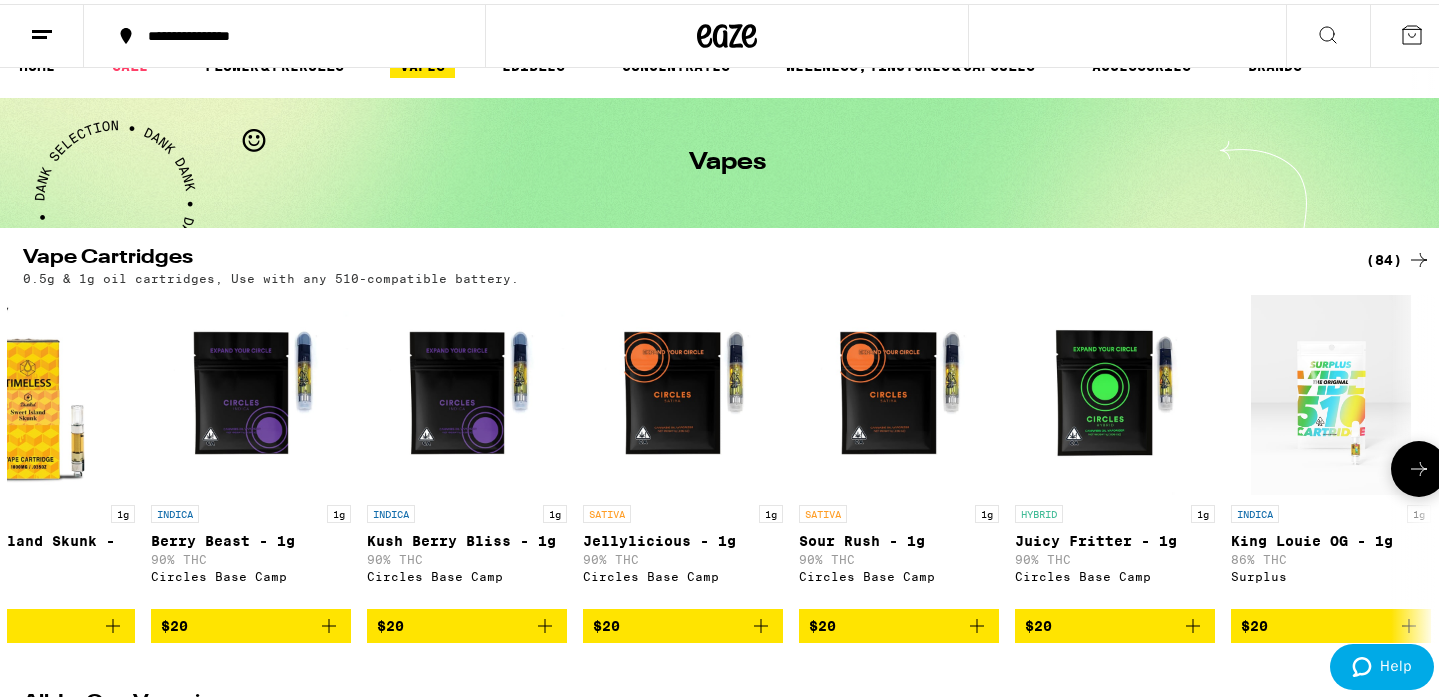 click 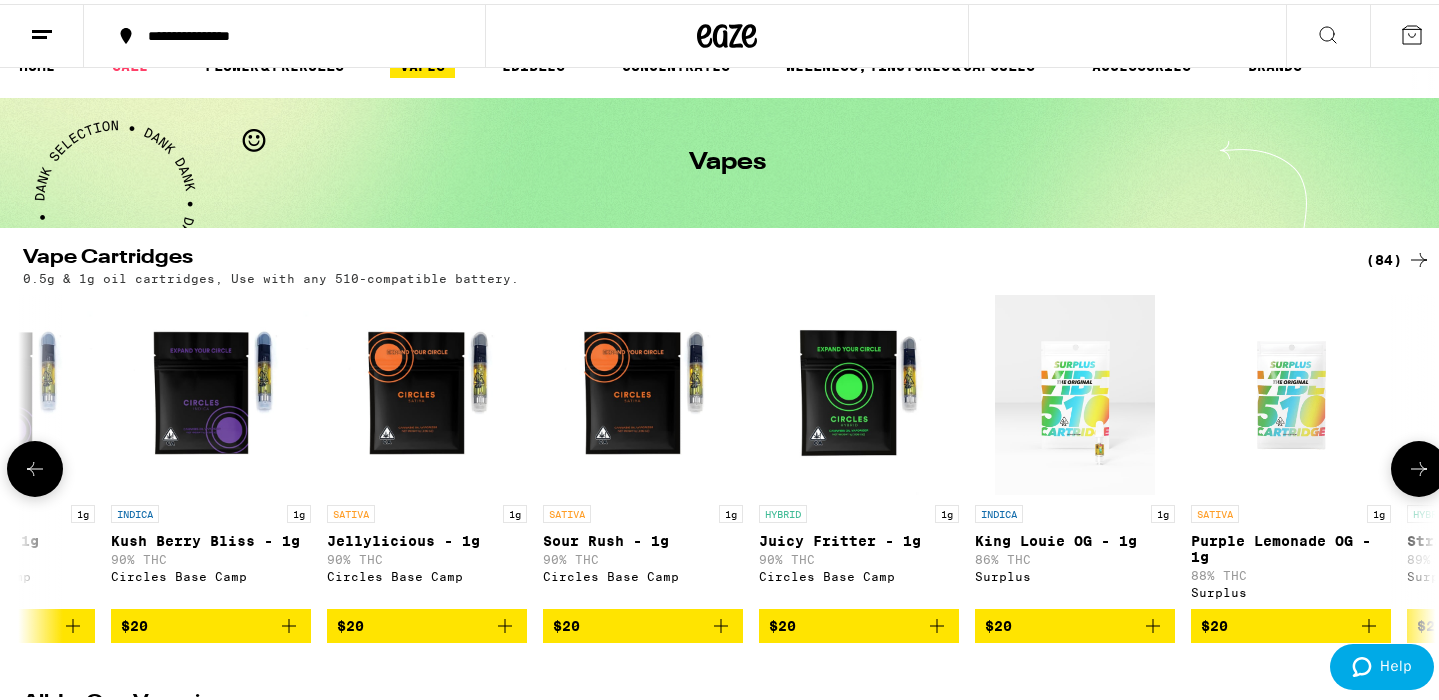 click 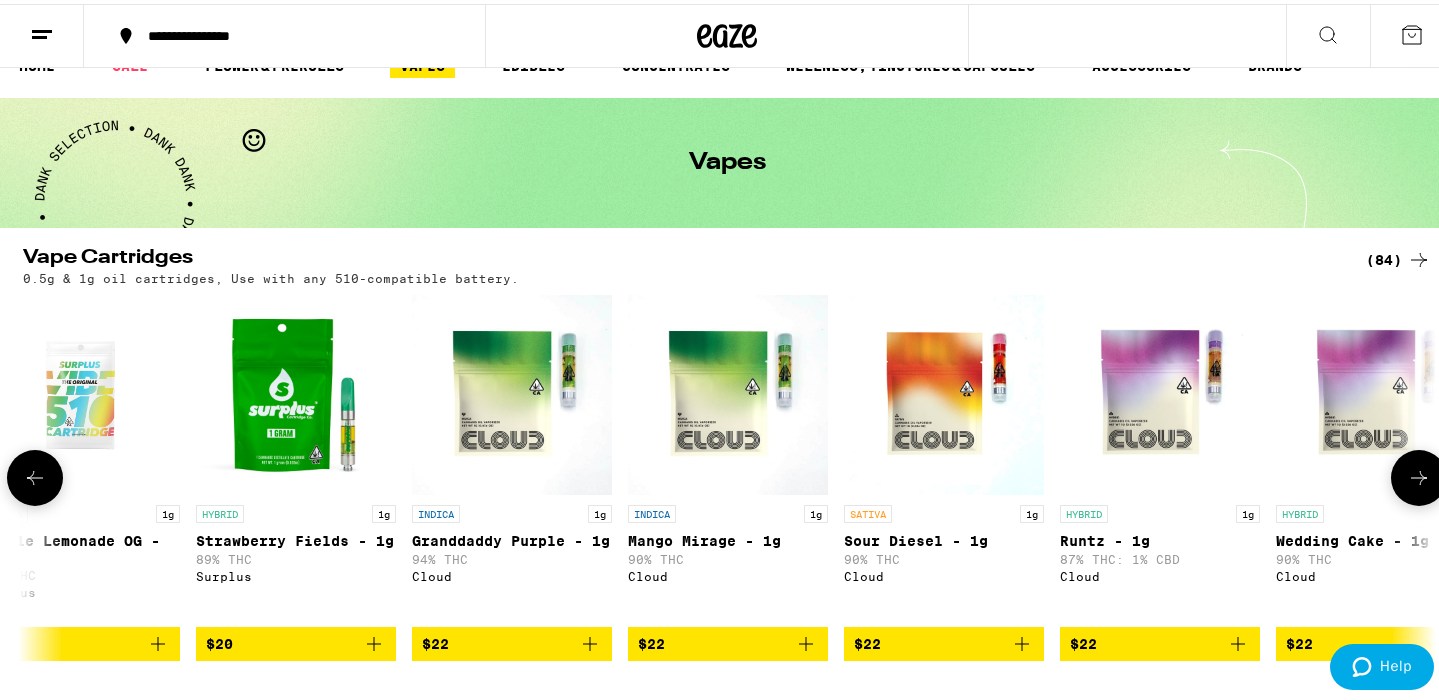 click 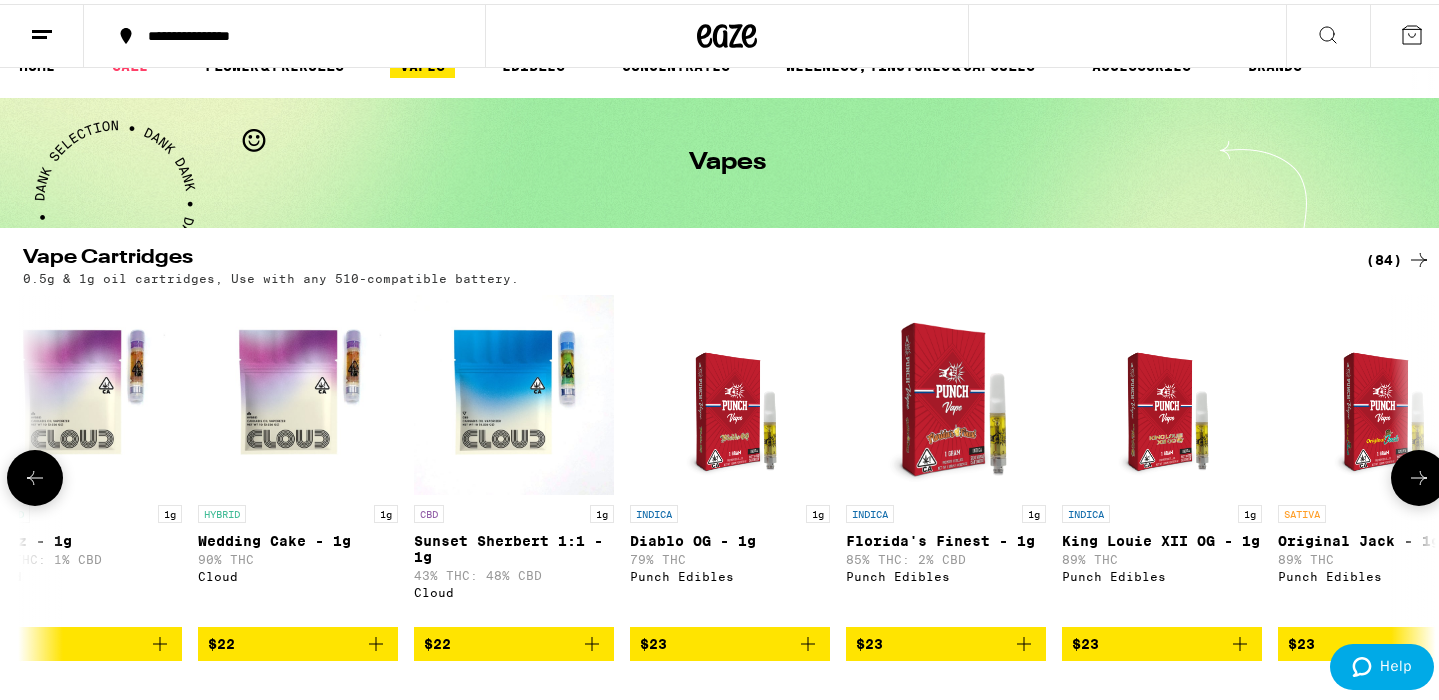 click 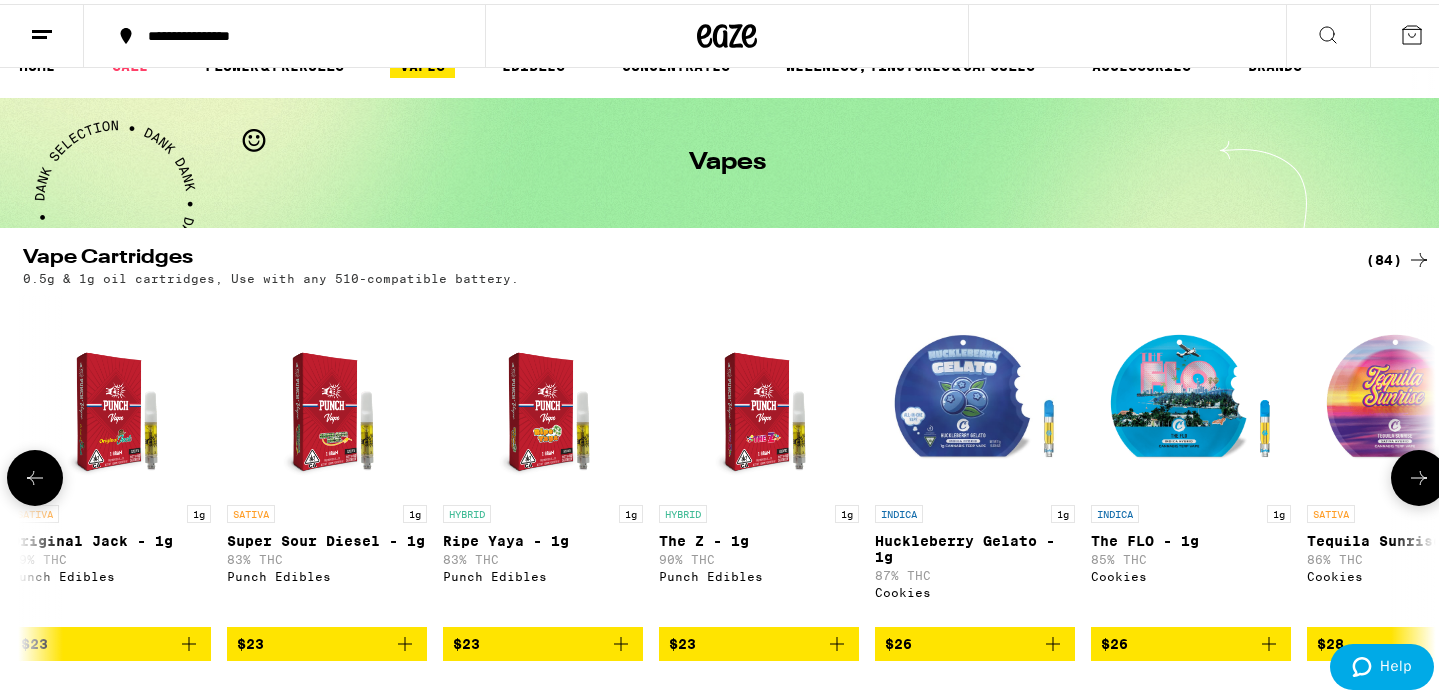 click 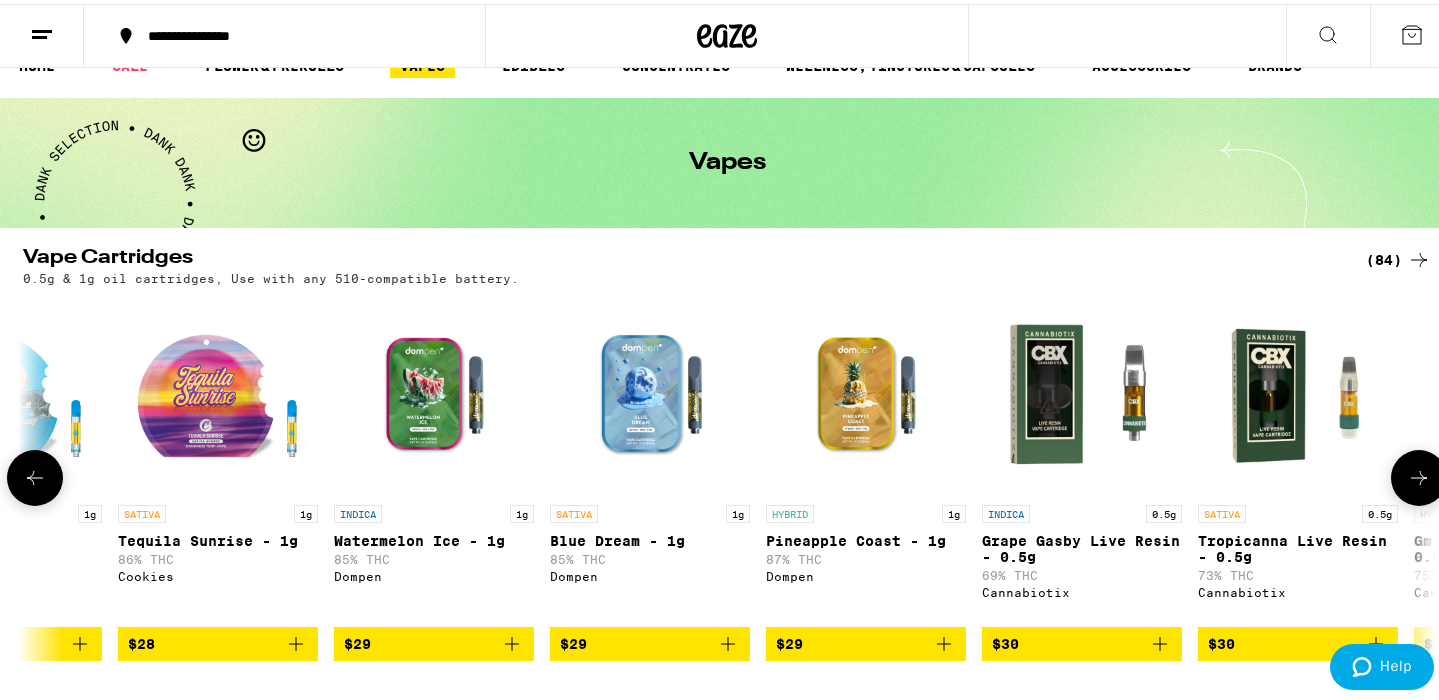 click 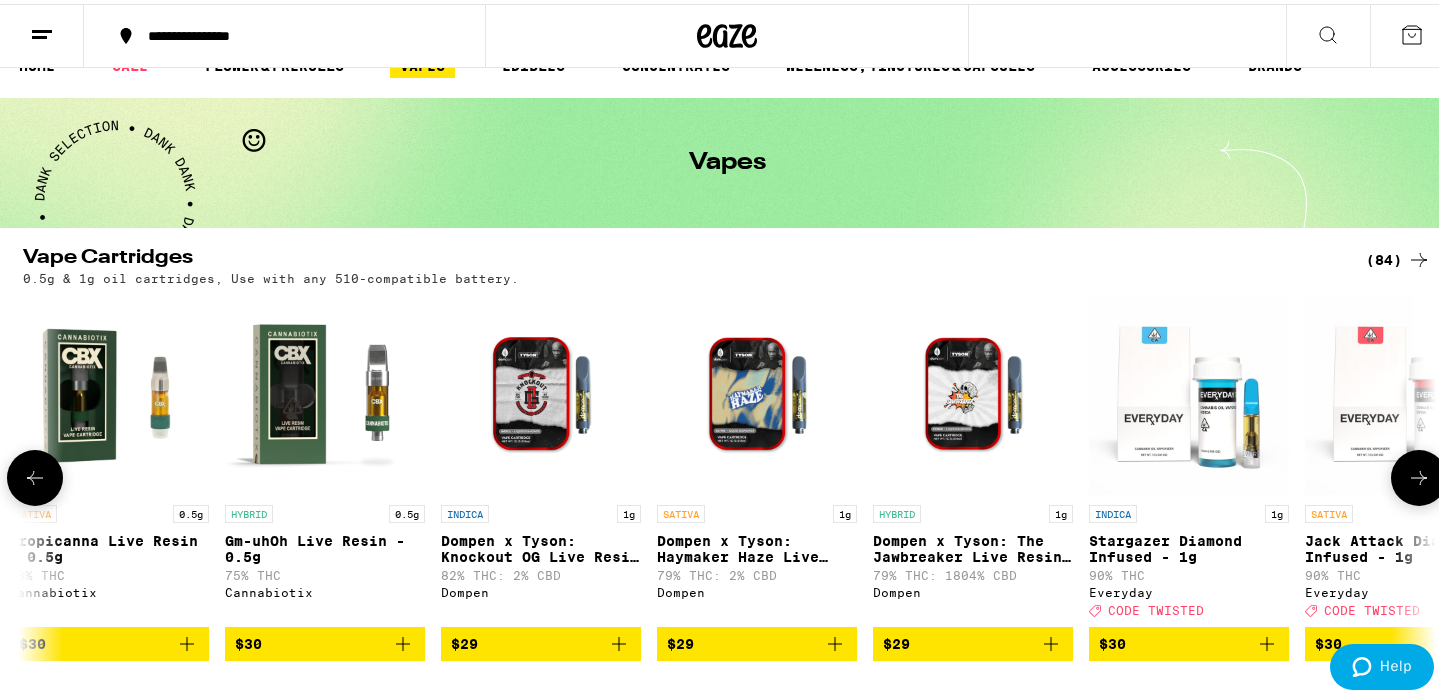 click 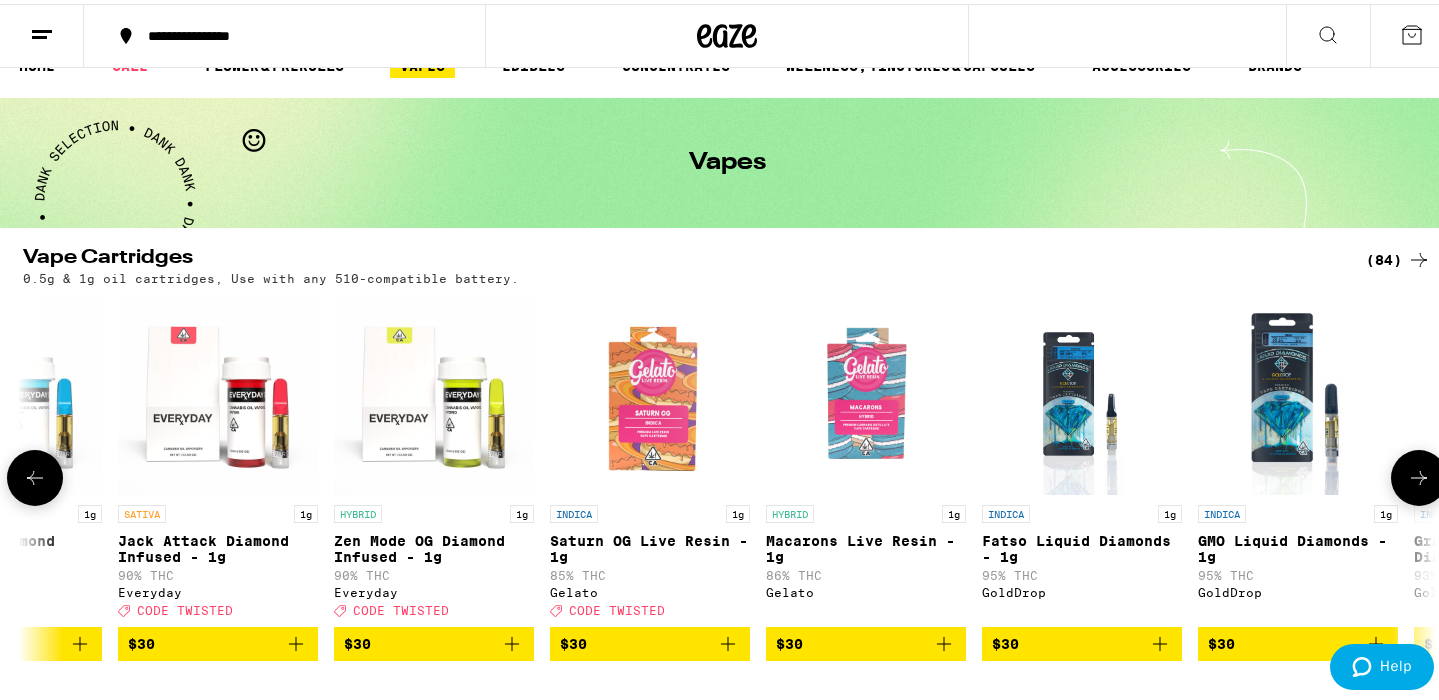 scroll, scrollTop: 0, scrollLeft: 7467, axis: horizontal 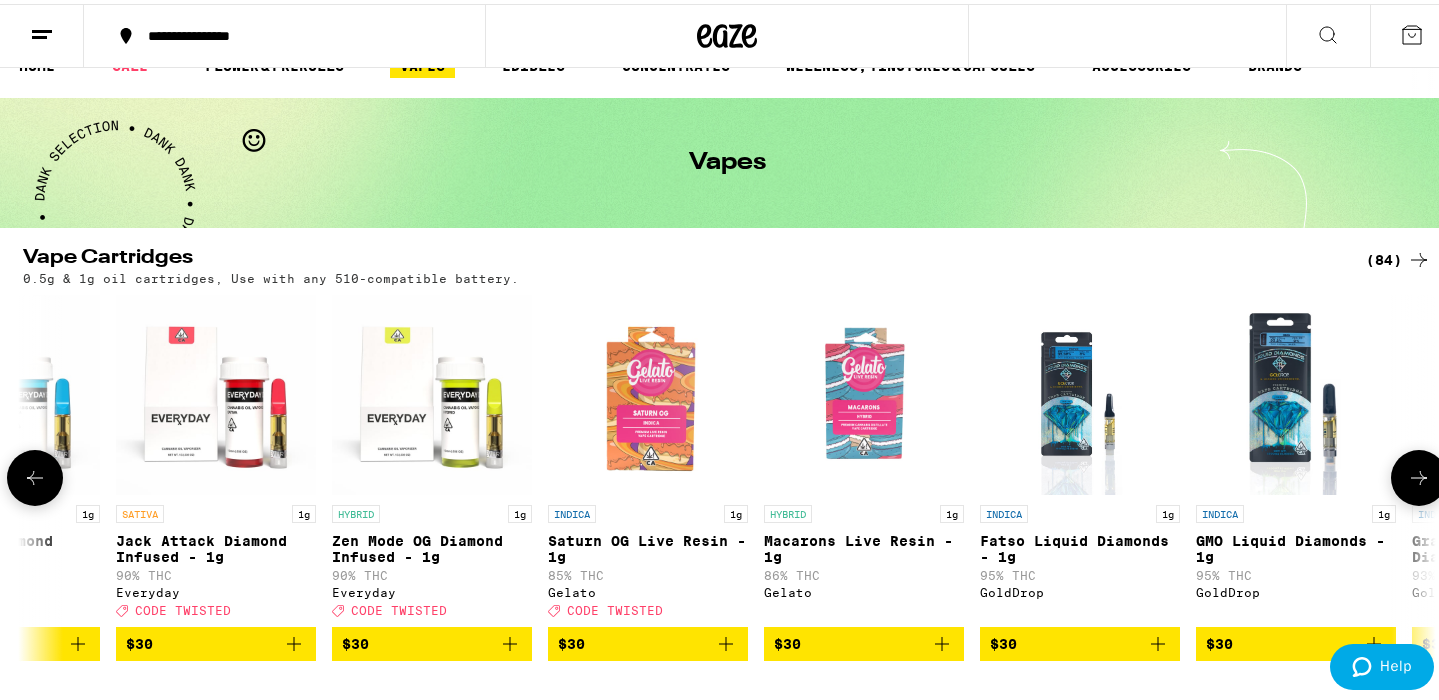click 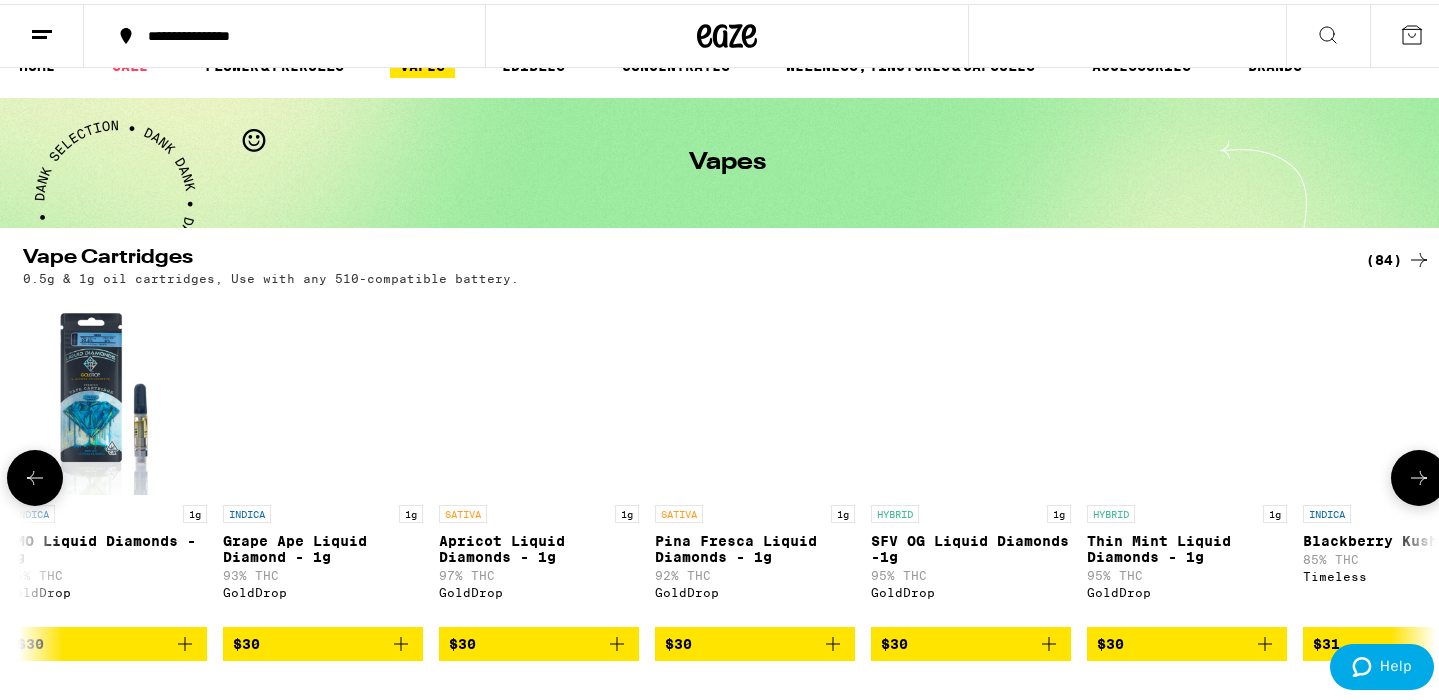 click 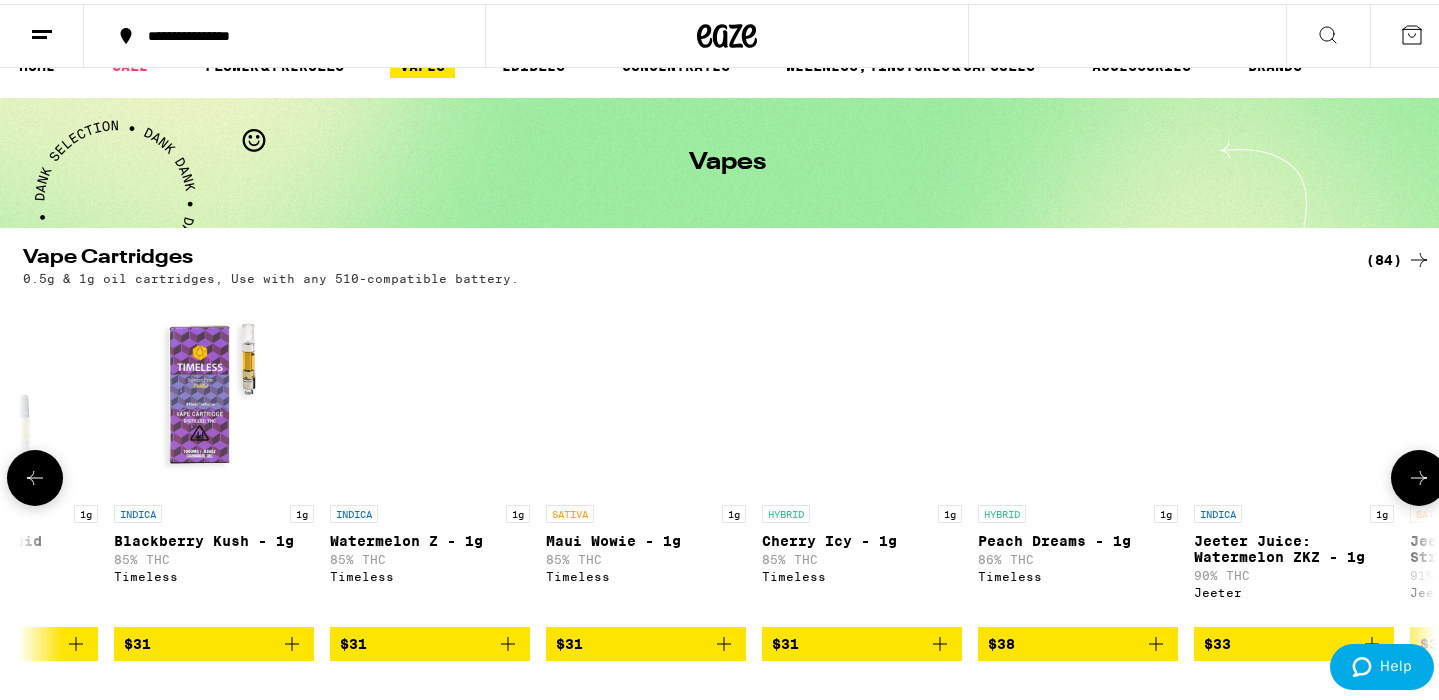 click 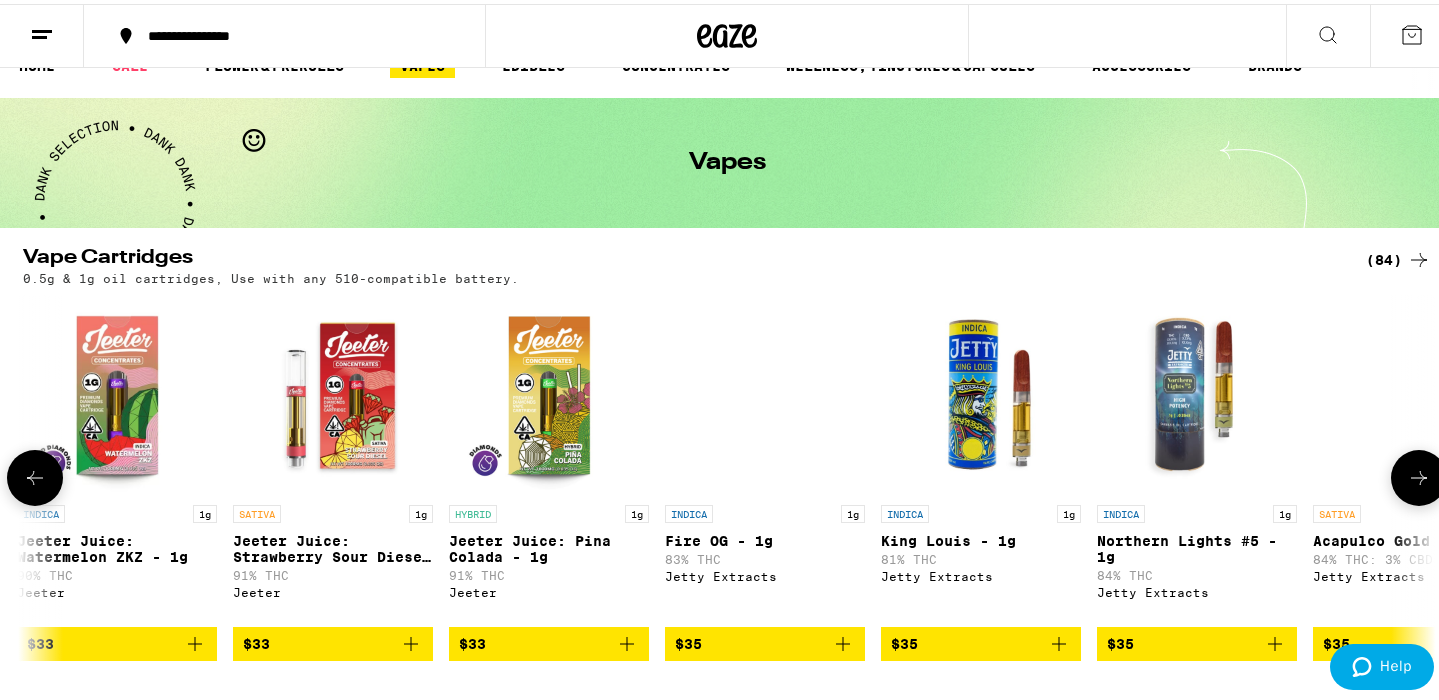 scroll, scrollTop: 0, scrollLeft: 11034, axis: horizontal 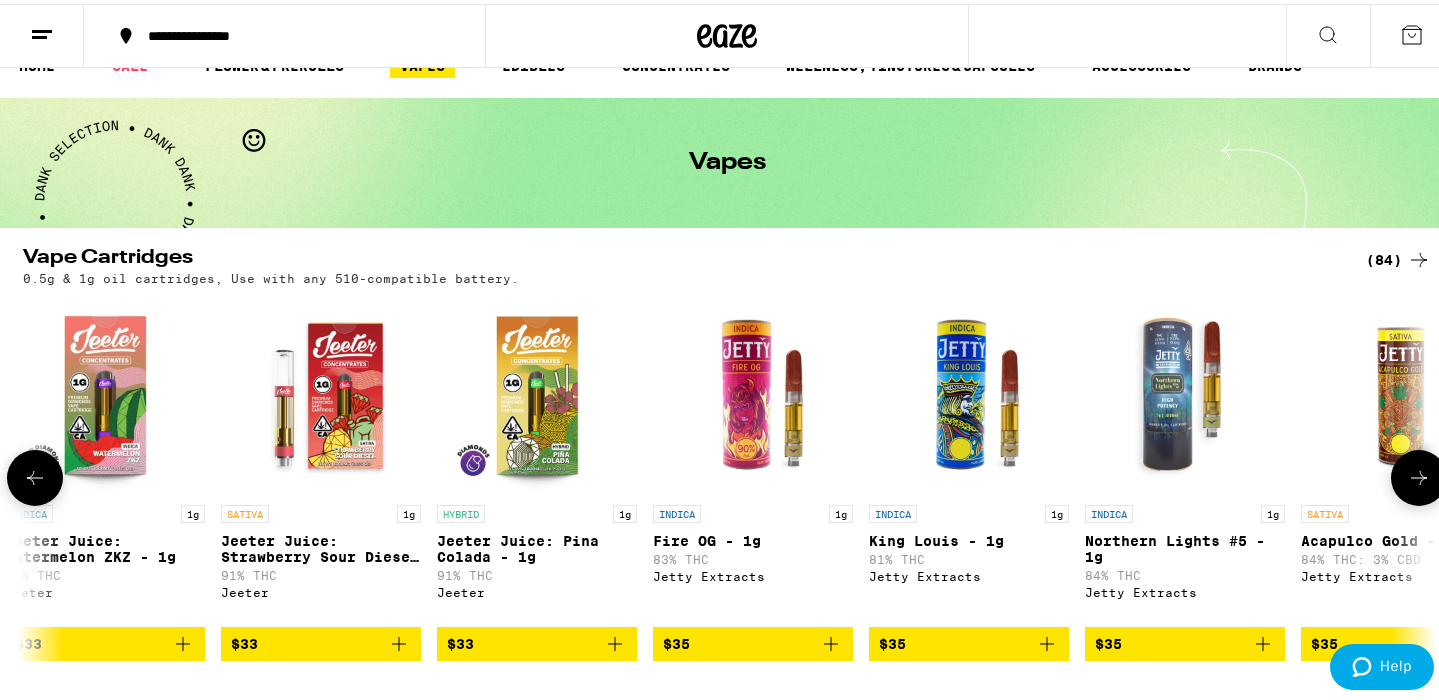 click 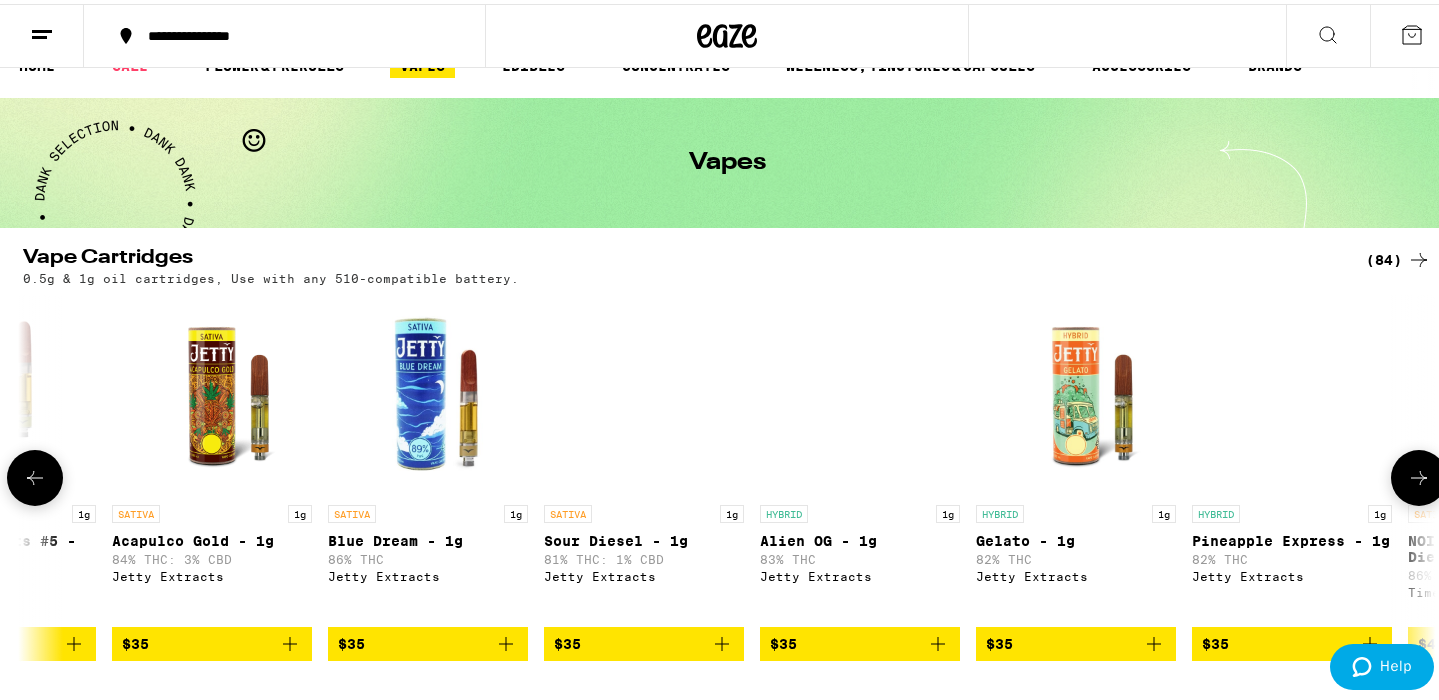 click 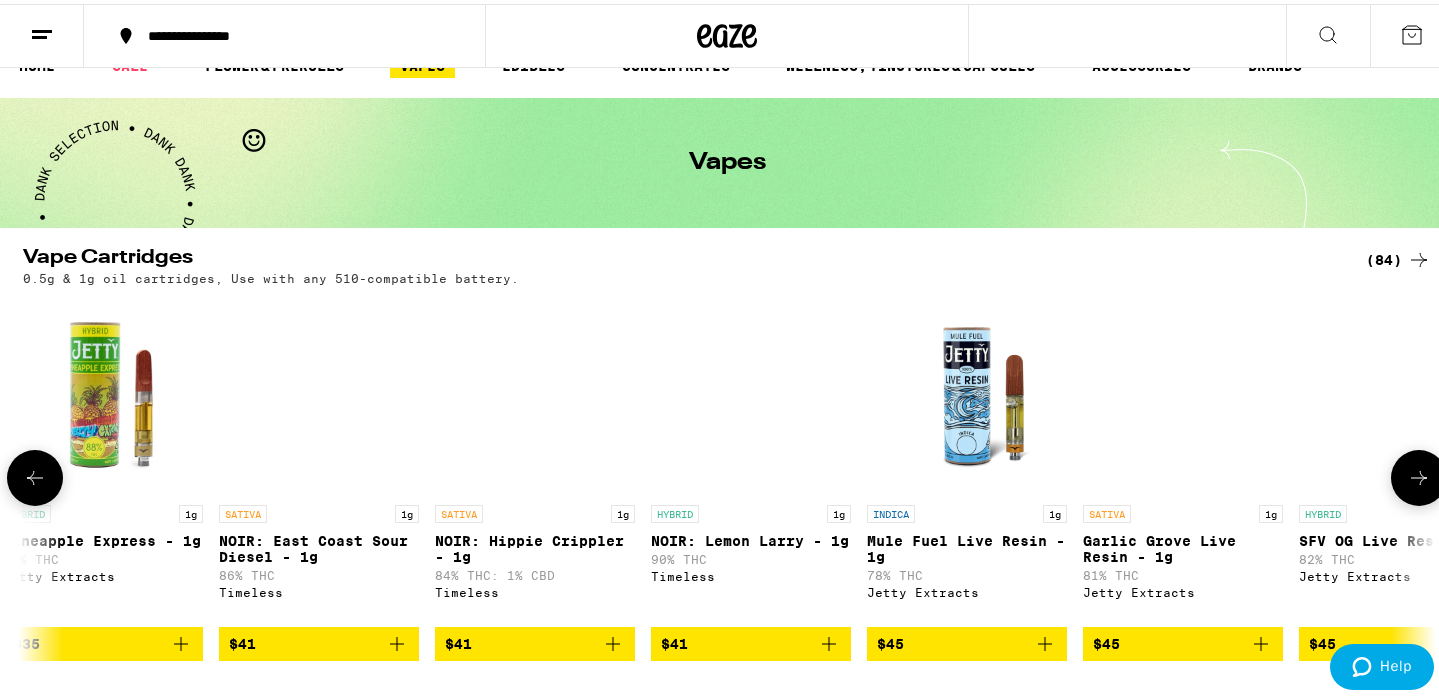 click 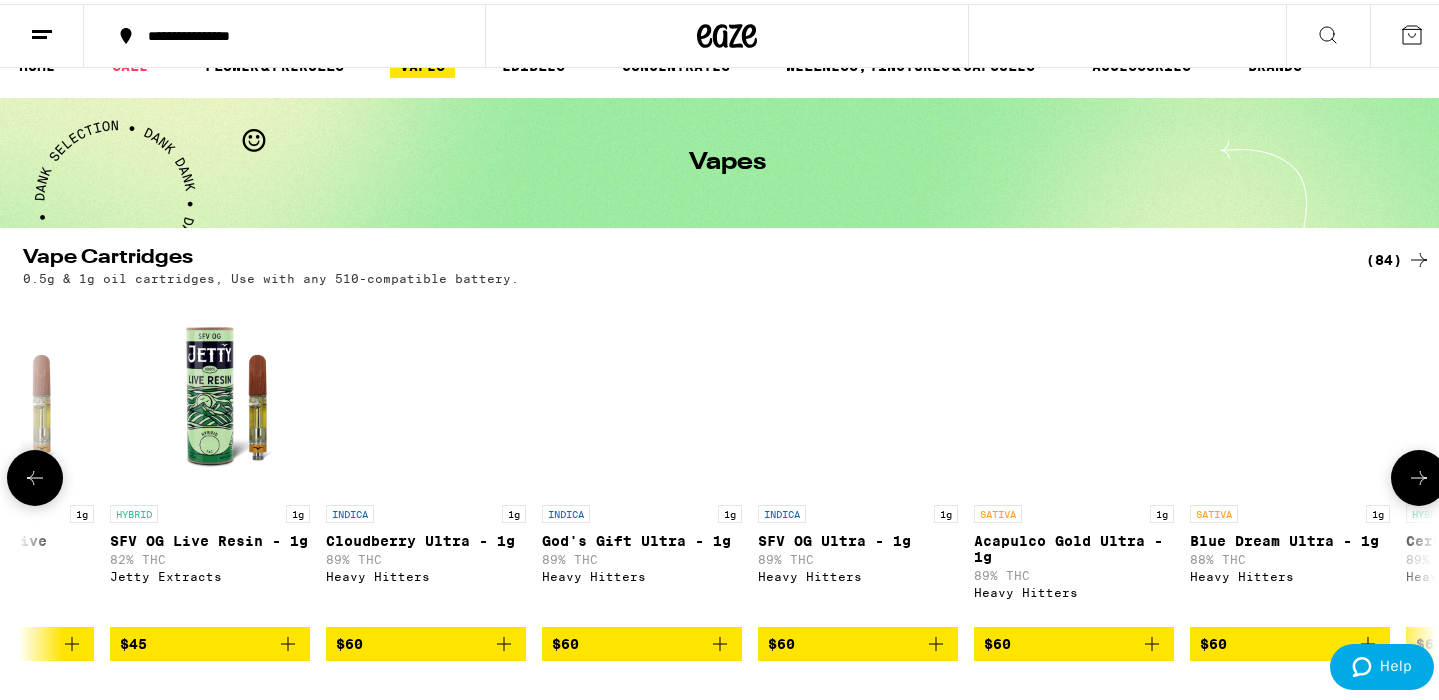 click 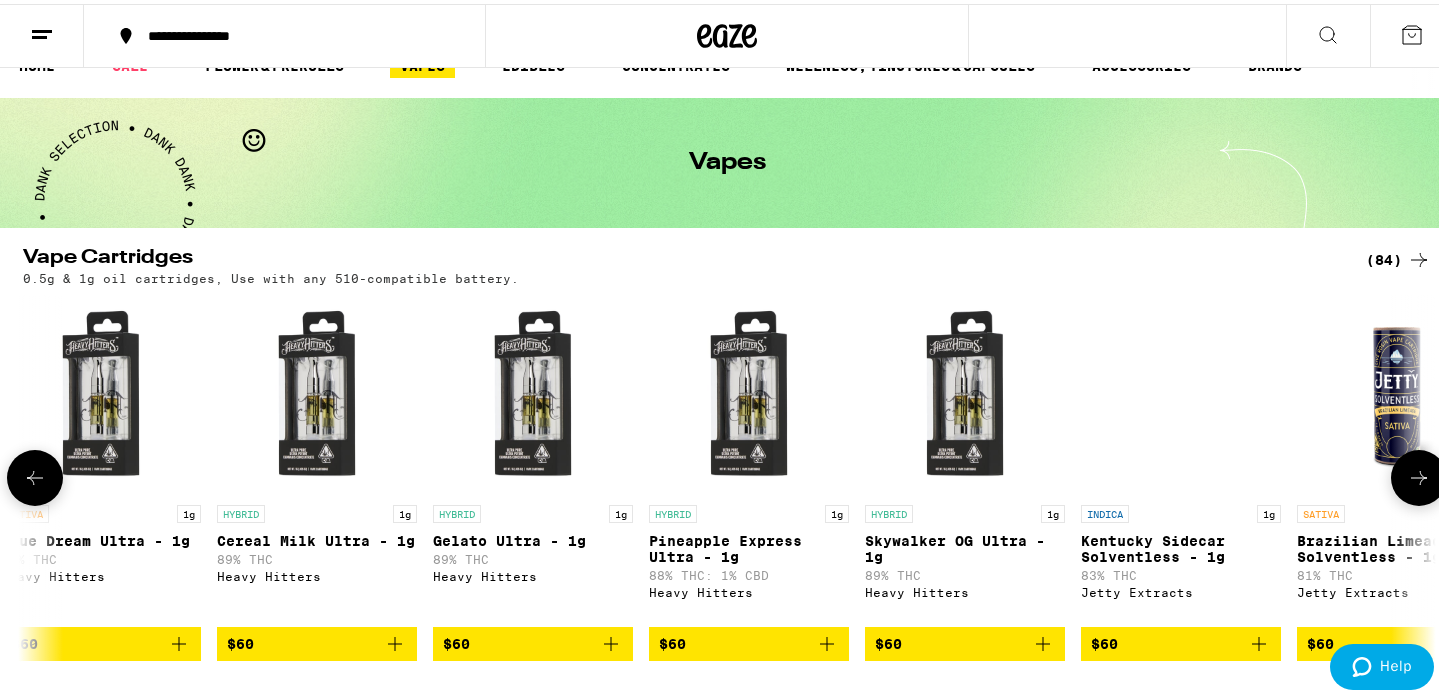 click 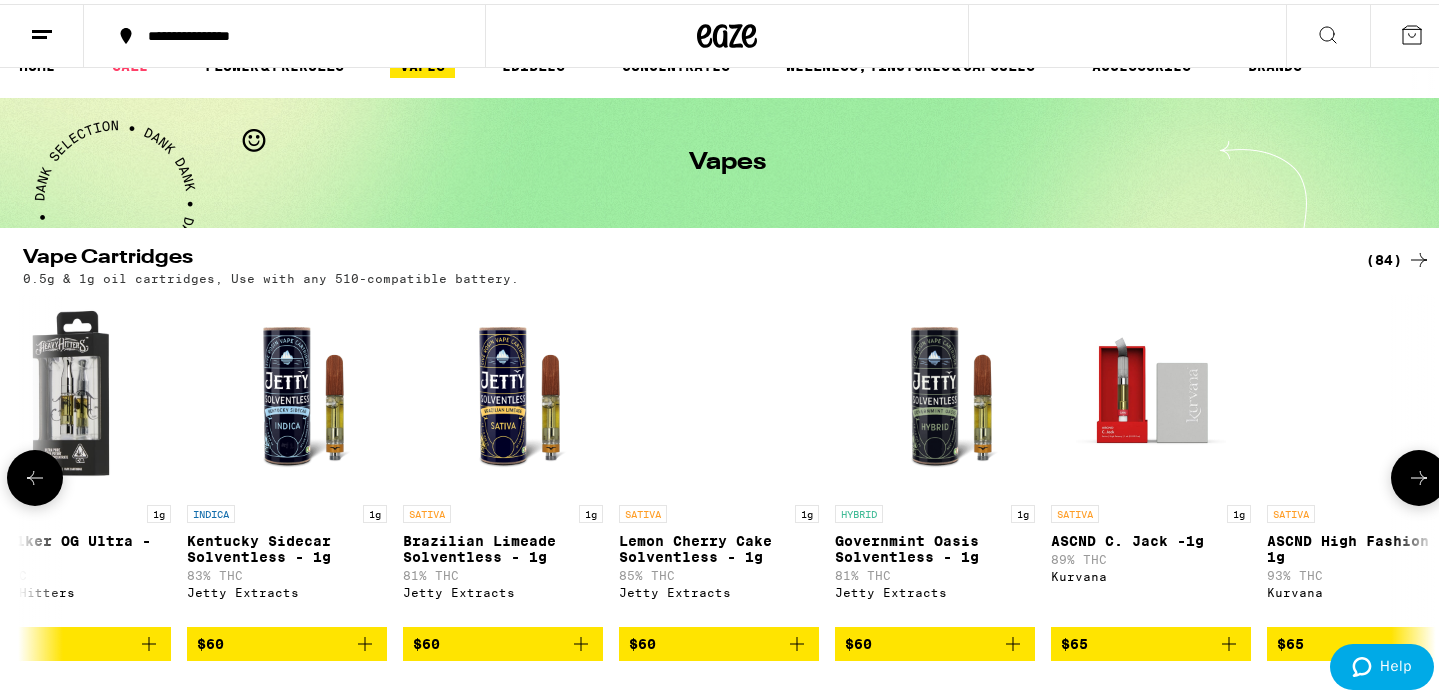 scroll, scrollTop: 0, scrollLeft: 16737, axis: horizontal 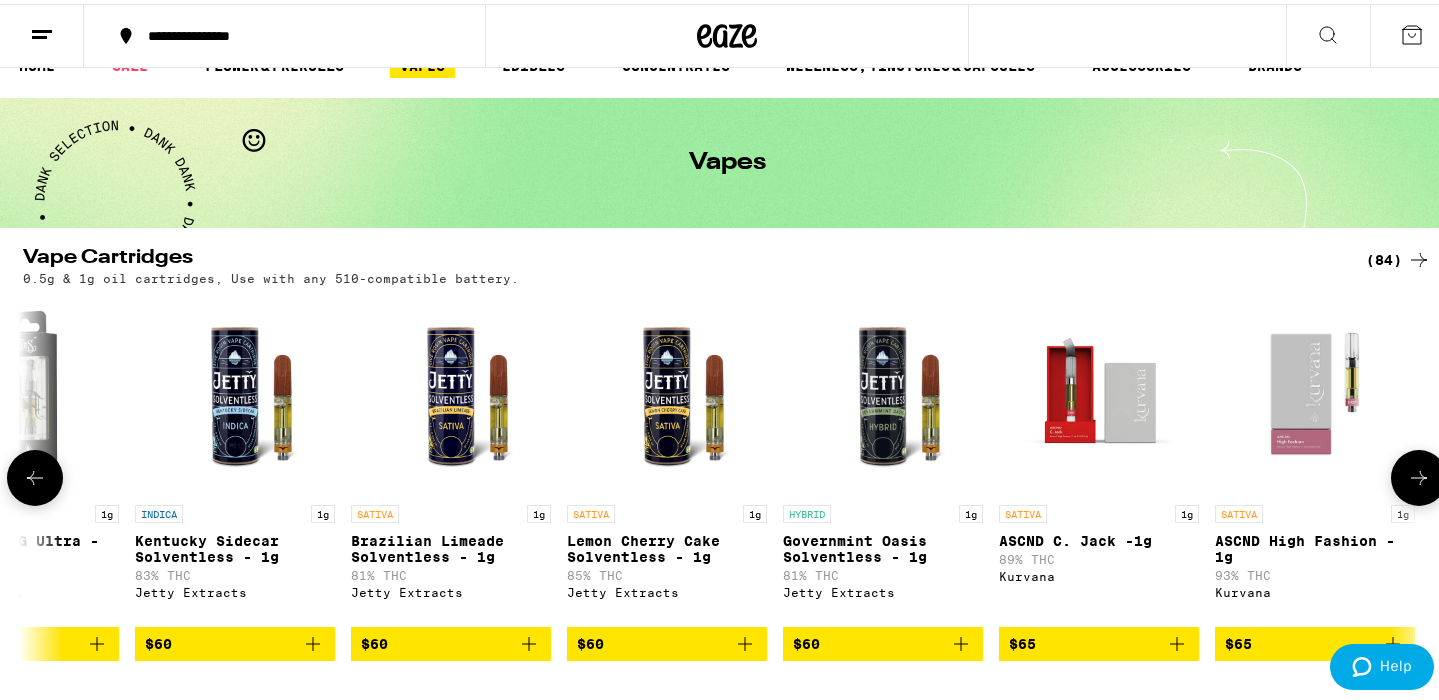click at bounding box center [1419, 474] 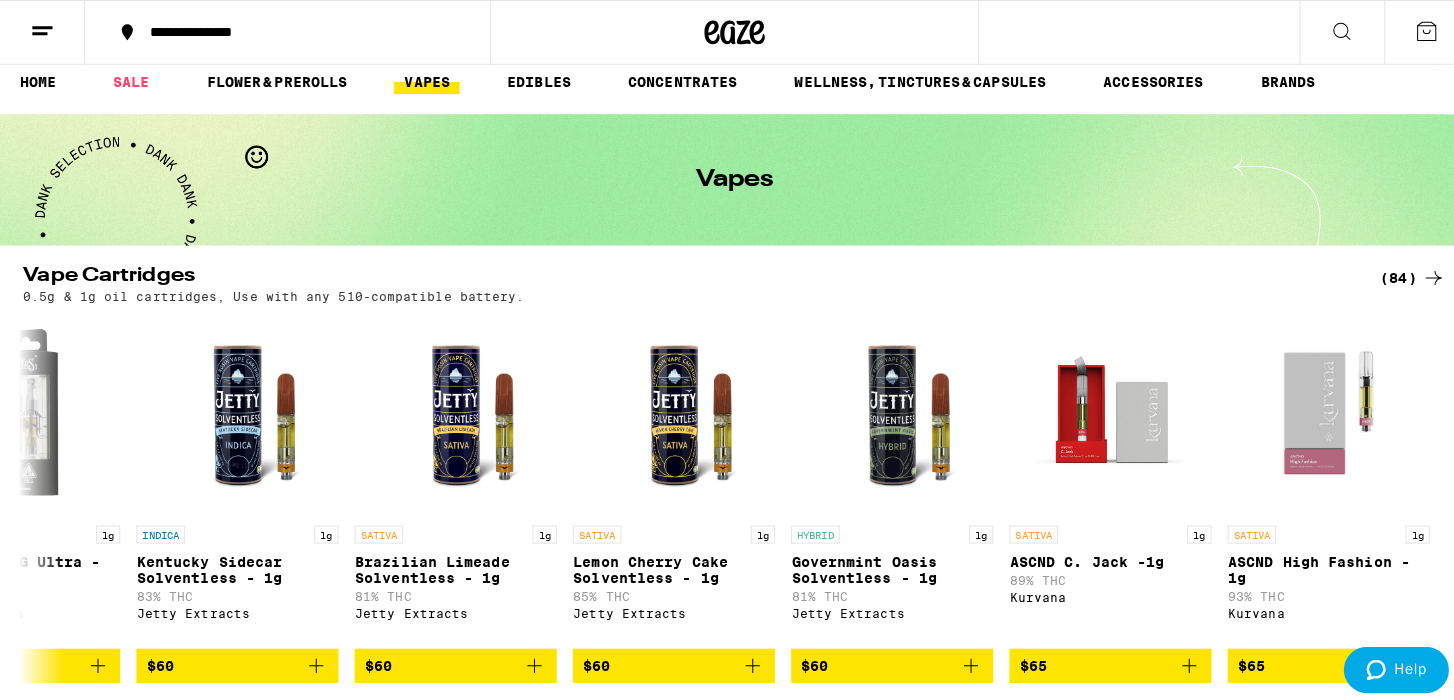 scroll, scrollTop: 0, scrollLeft: 0, axis: both 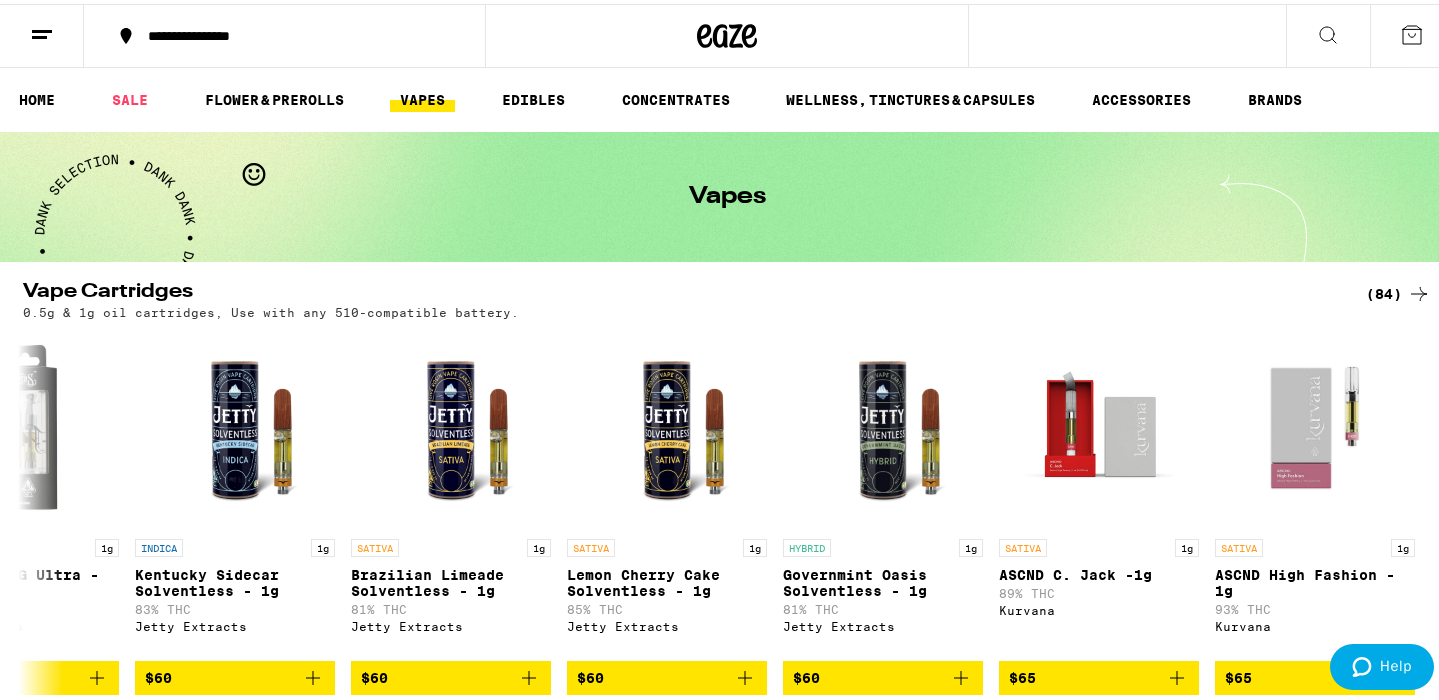click at bounding box center [1328, 32] 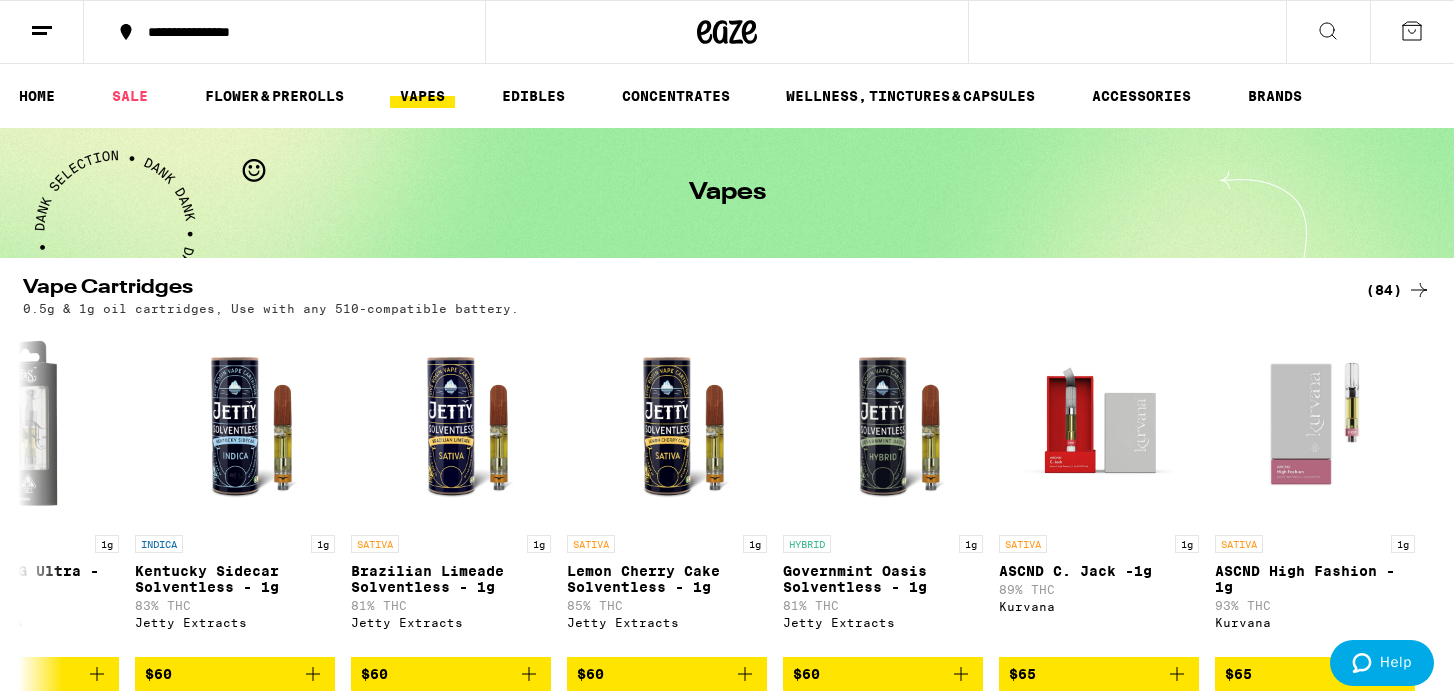scroll, scrollTop: 0, scrollLeft: 16736, axis: horizontal 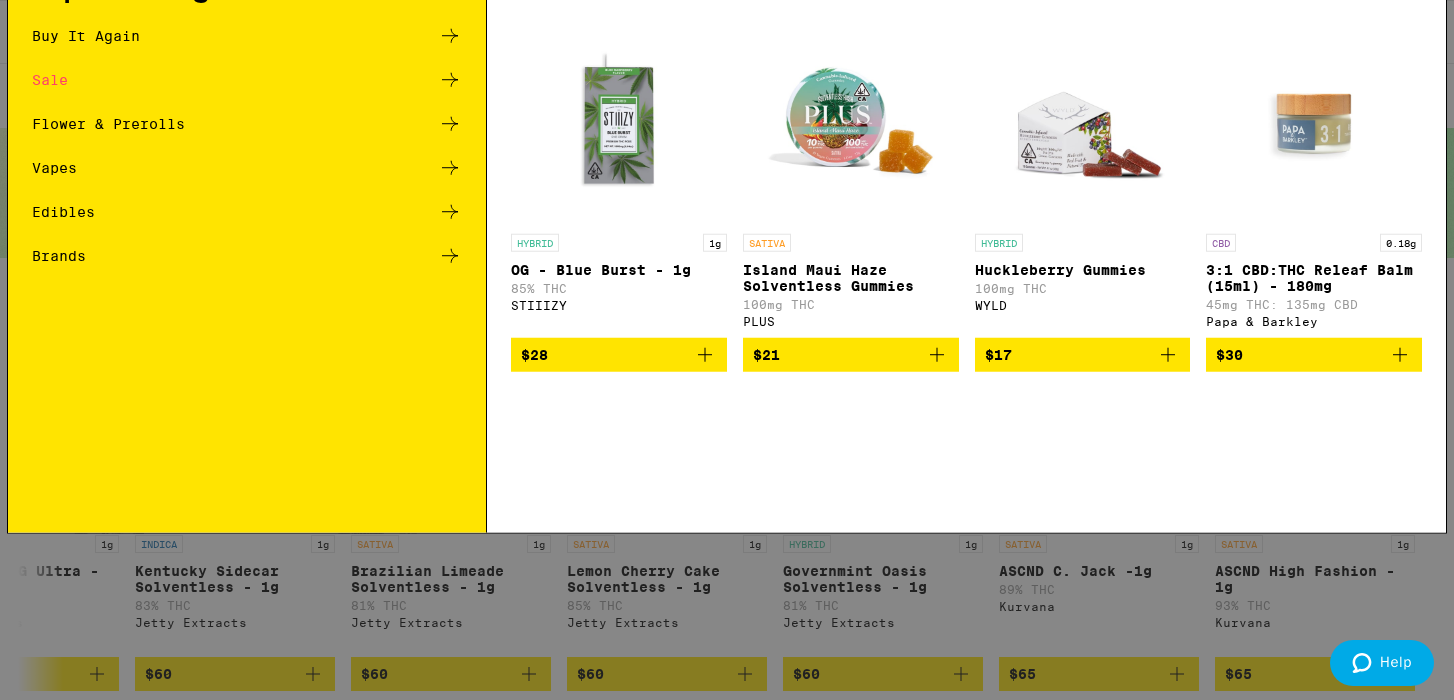 click on "Search for Products" at bounding box center [723, 33] 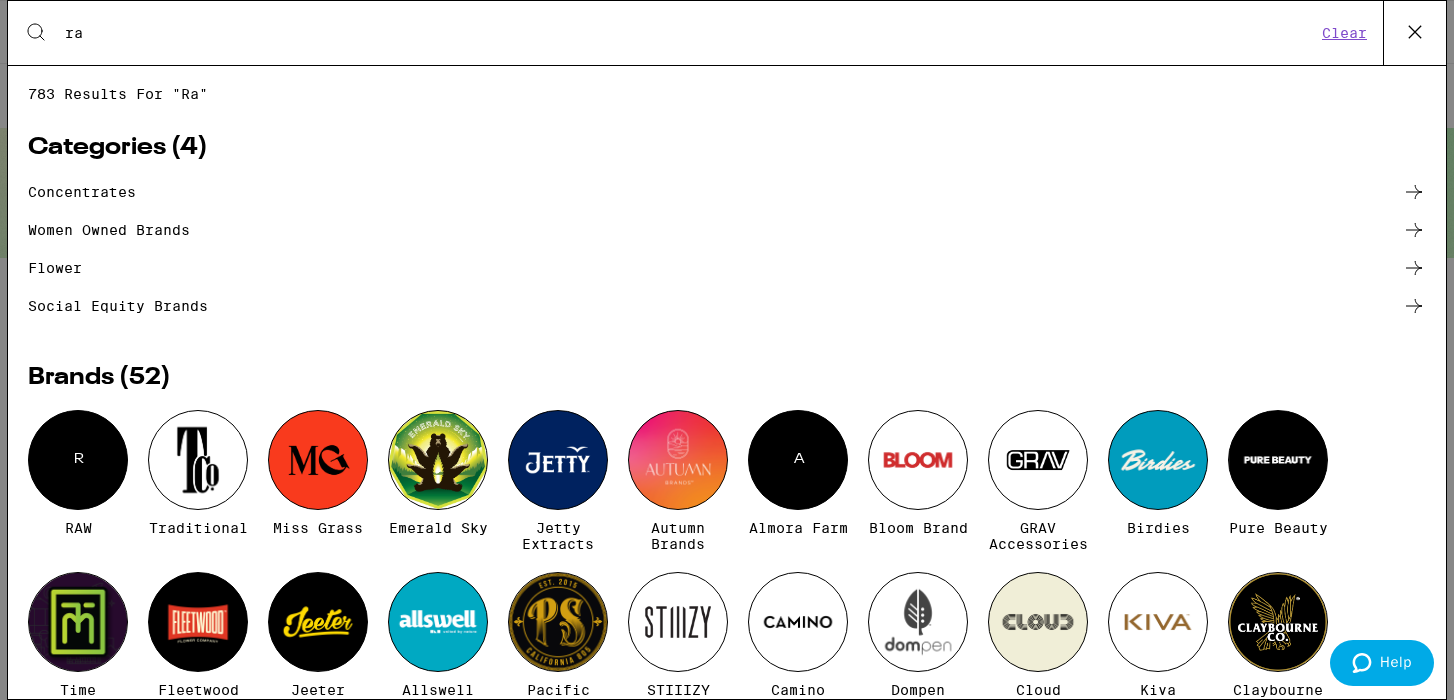 type on "r" 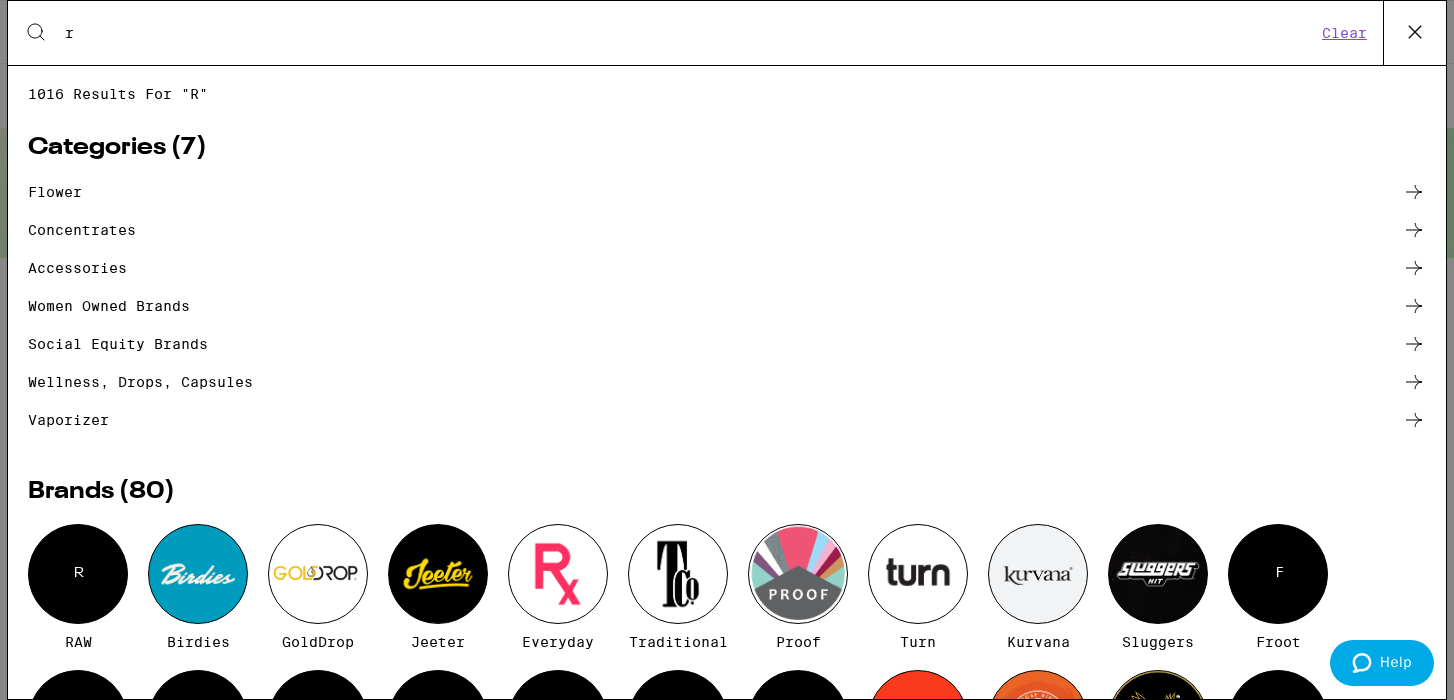 type 